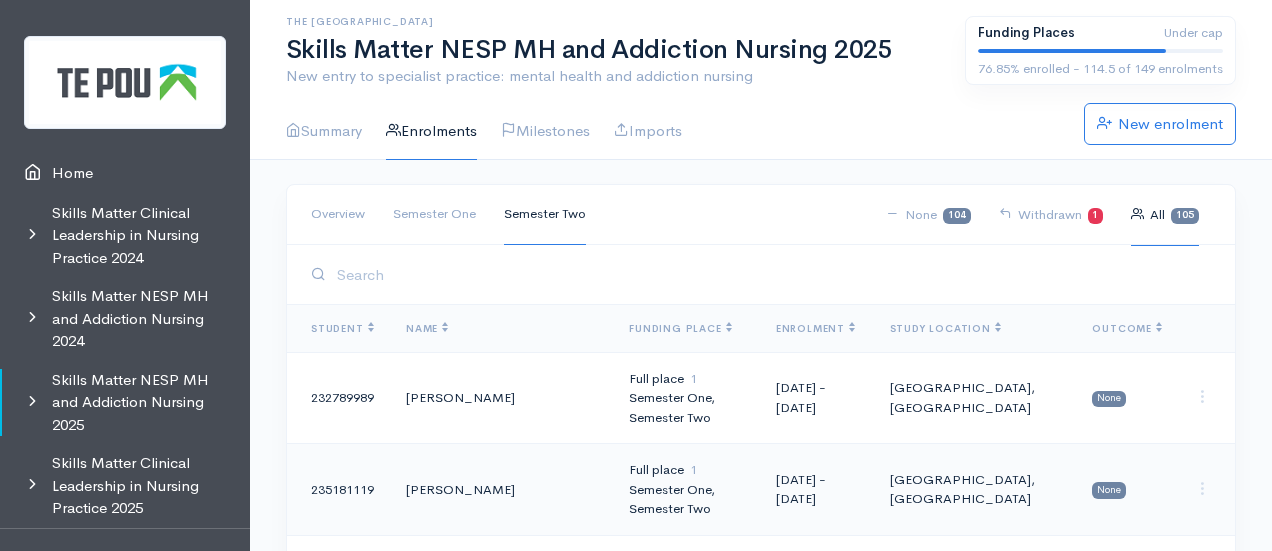 scroll, scrollTop: 0, scrollLeft: 0, axis: both 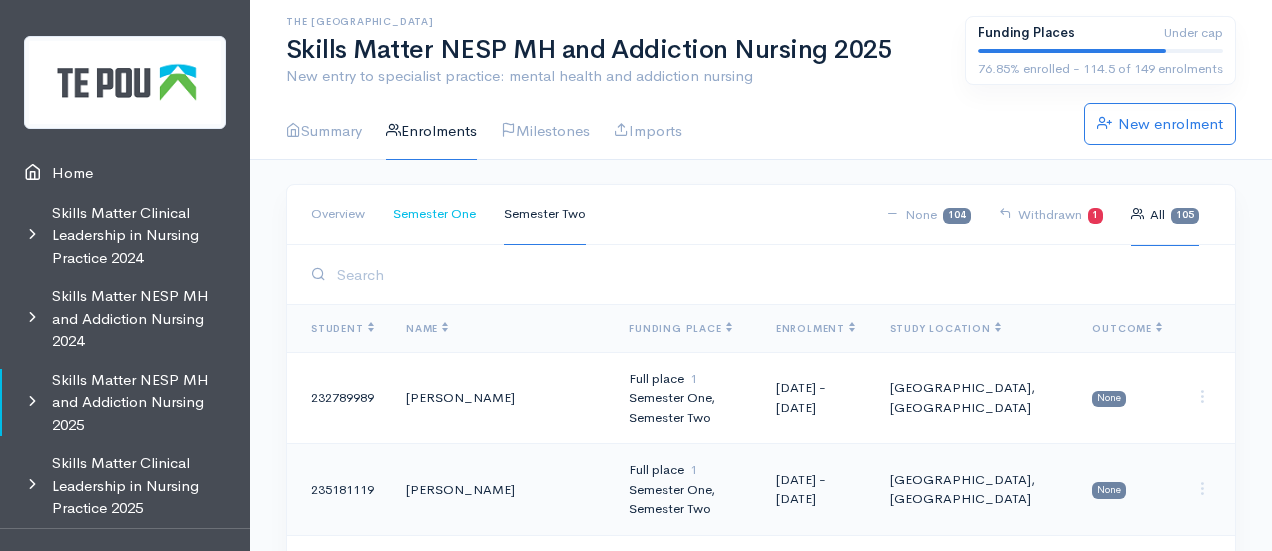 click on "Semester One" at bounding box center [434, 214] 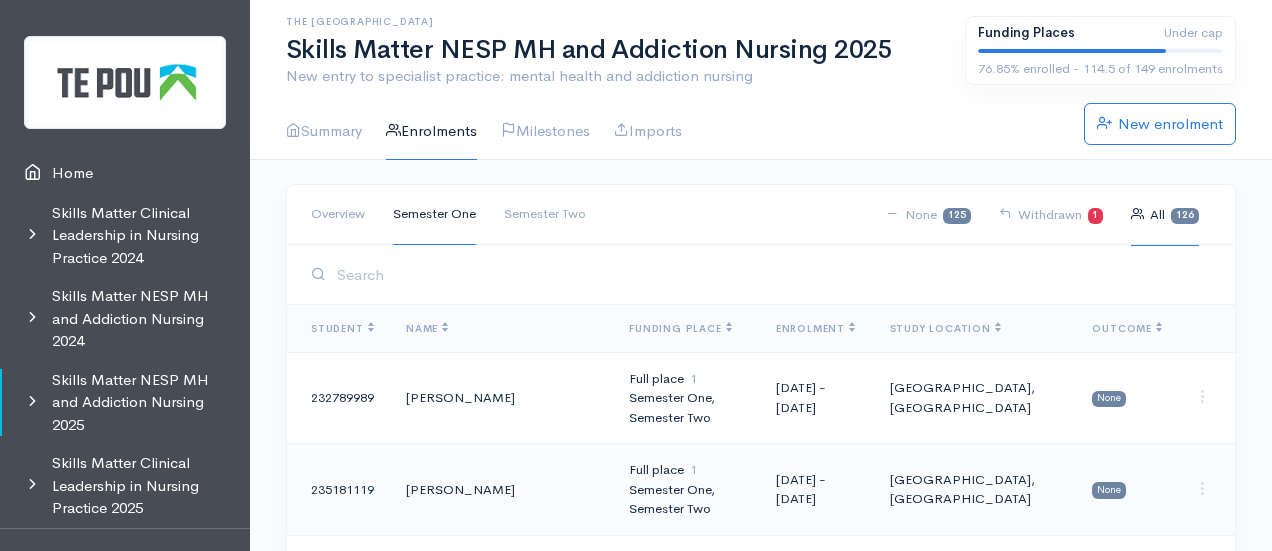 scroll, scrollTop: 1166, scrollLeft: 0, axis: vertical 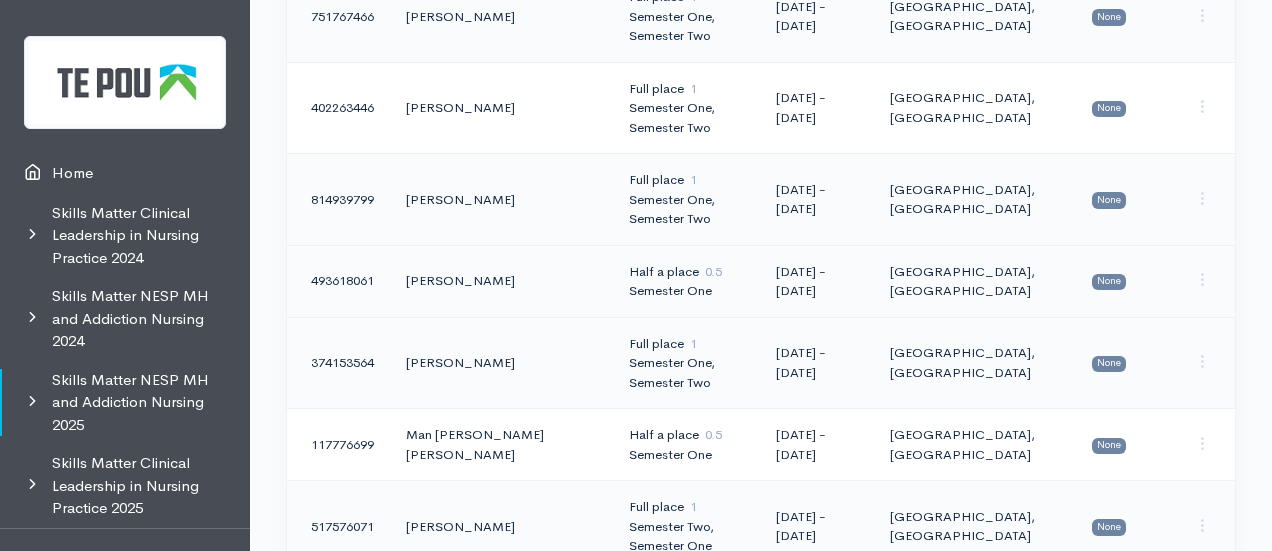click on "01 Feb 2025 - 30 Jun 2025" at bounding box center [817, 281] 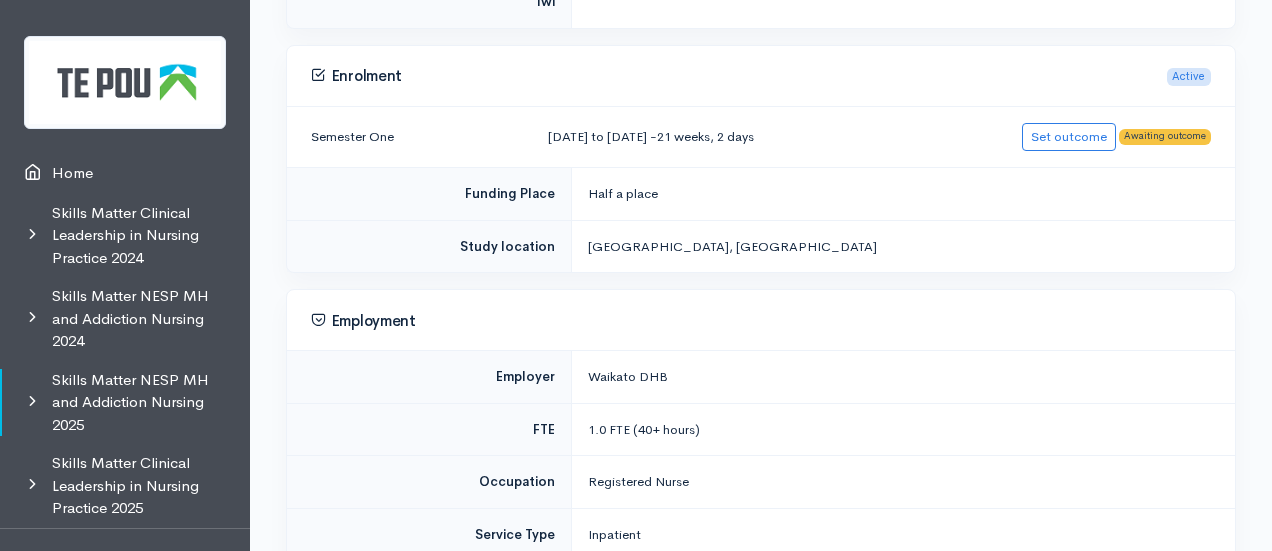 scroll, scrollTop: 770, scrollLeft: 0, axis: vertical 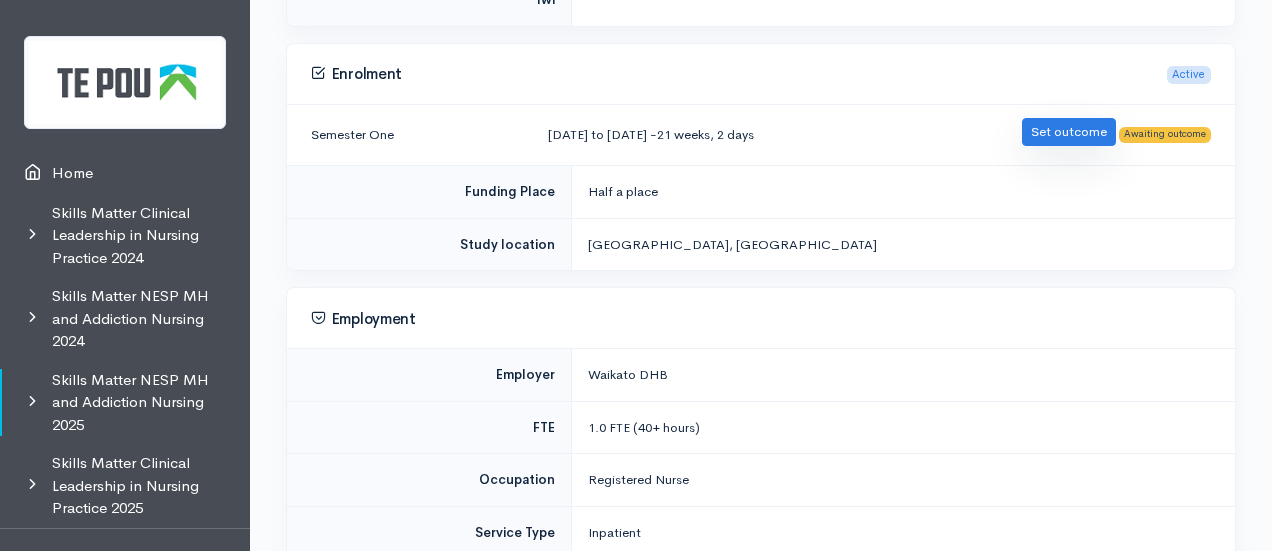 click on "Set outcome" at bounding box center [1069, 132] 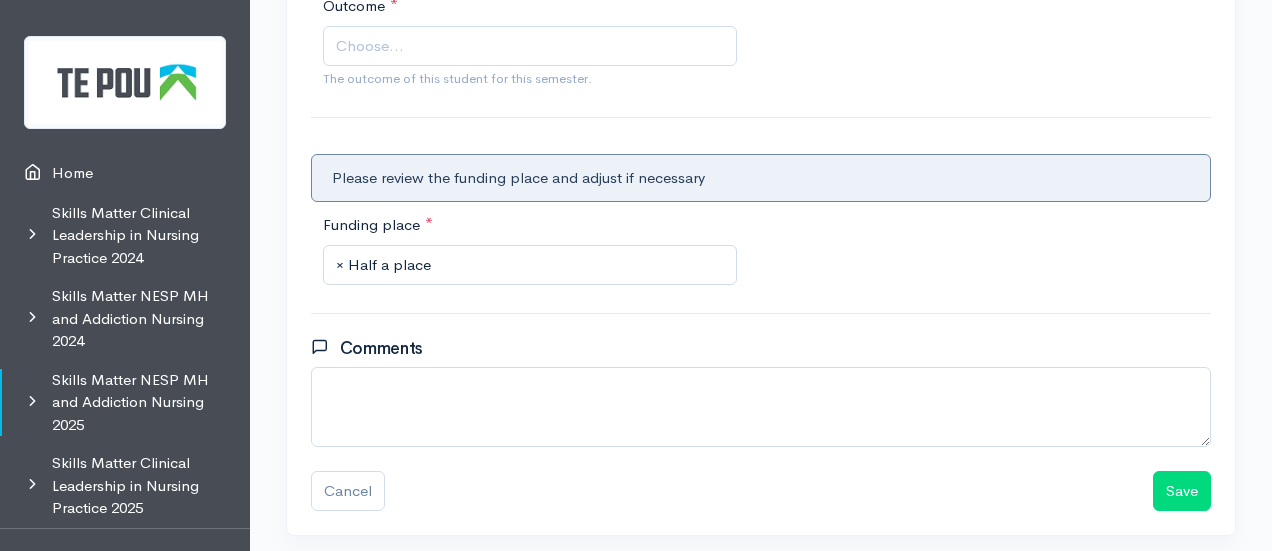 scroll, scrollTop: 456, scrollLeft: 0, axis: vertical 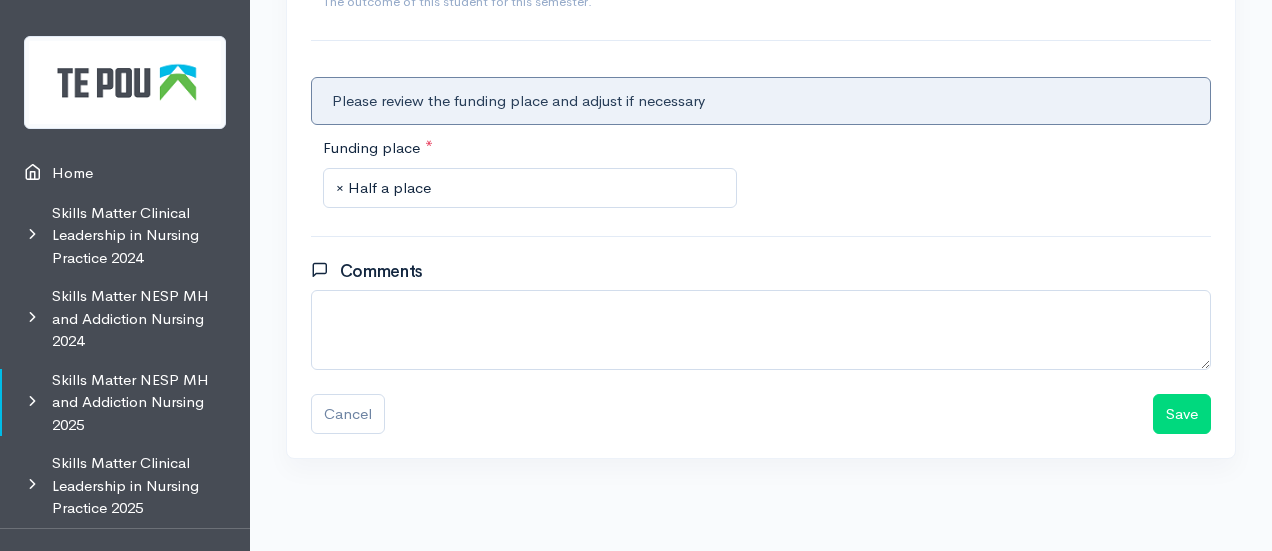 click on "× Half a place" at bounding box center (532, 188) 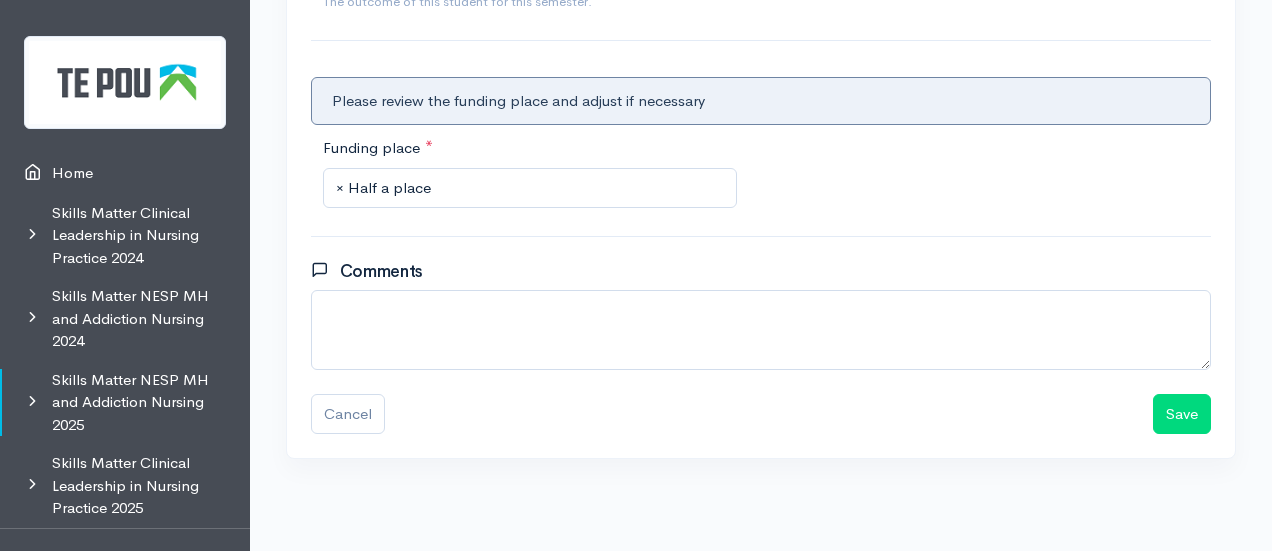 click on "Funding place *
Full place
Half a place
Not funded
× Half a place" at bounding box center (761, 183) 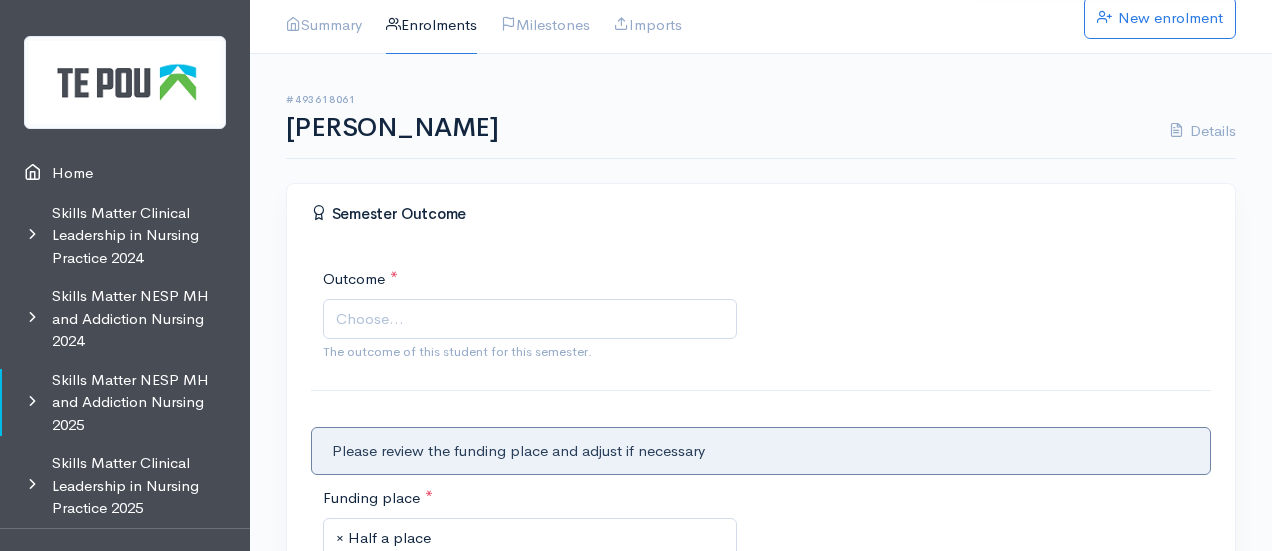 click on "Choose..." at bounding box center (532, 319) 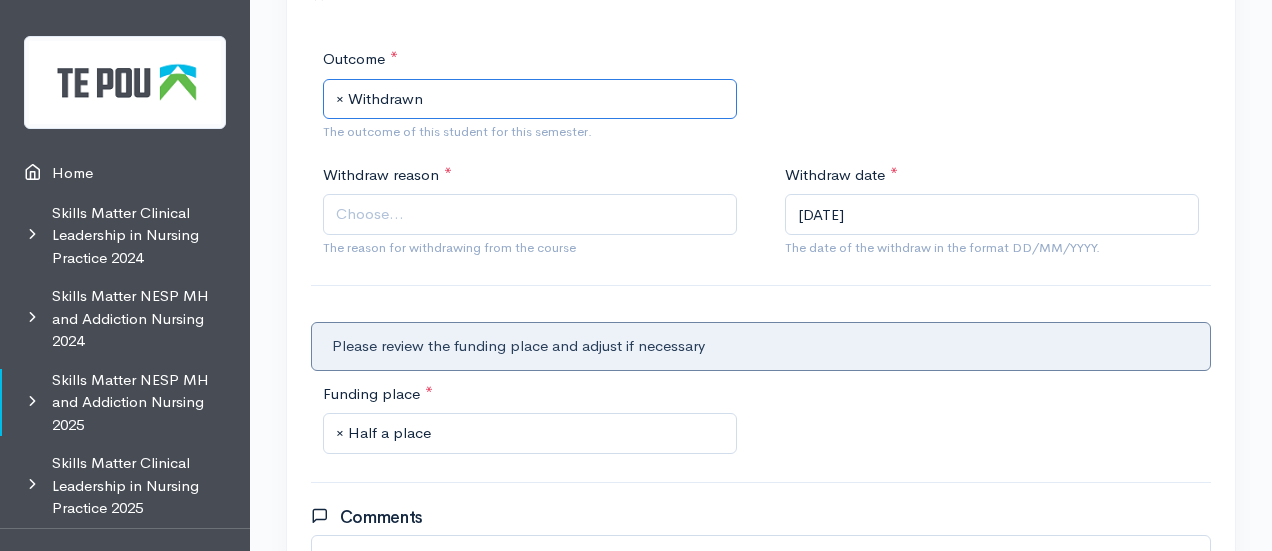 scroll, scrollTop: 362, scrollLeft: 0, axis: vertical 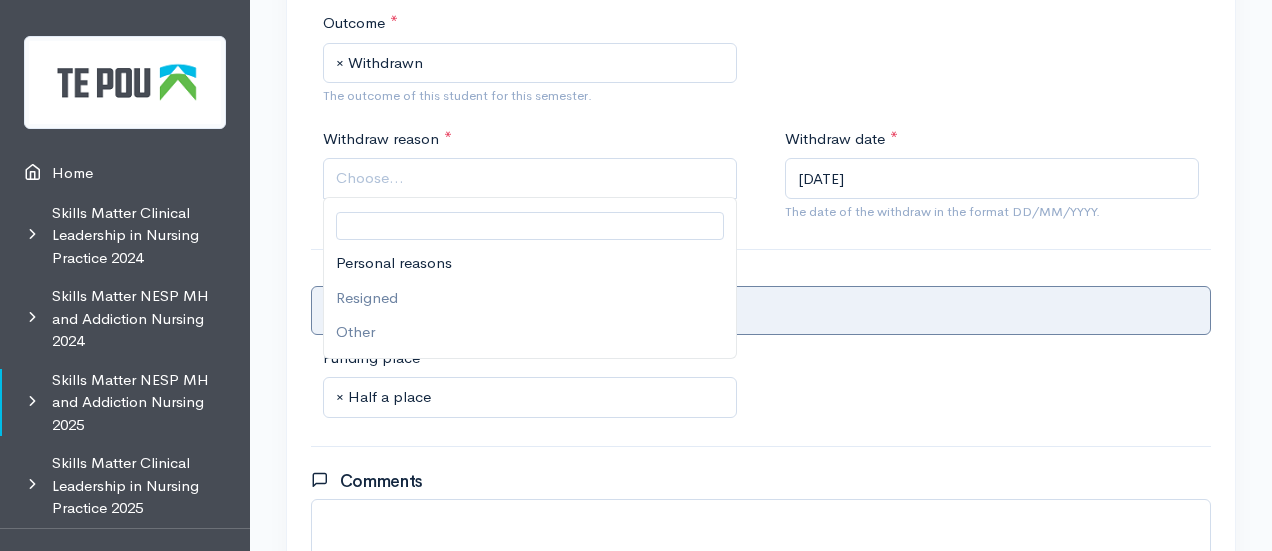 click on "Choose..." at bounding box center [532, 178] 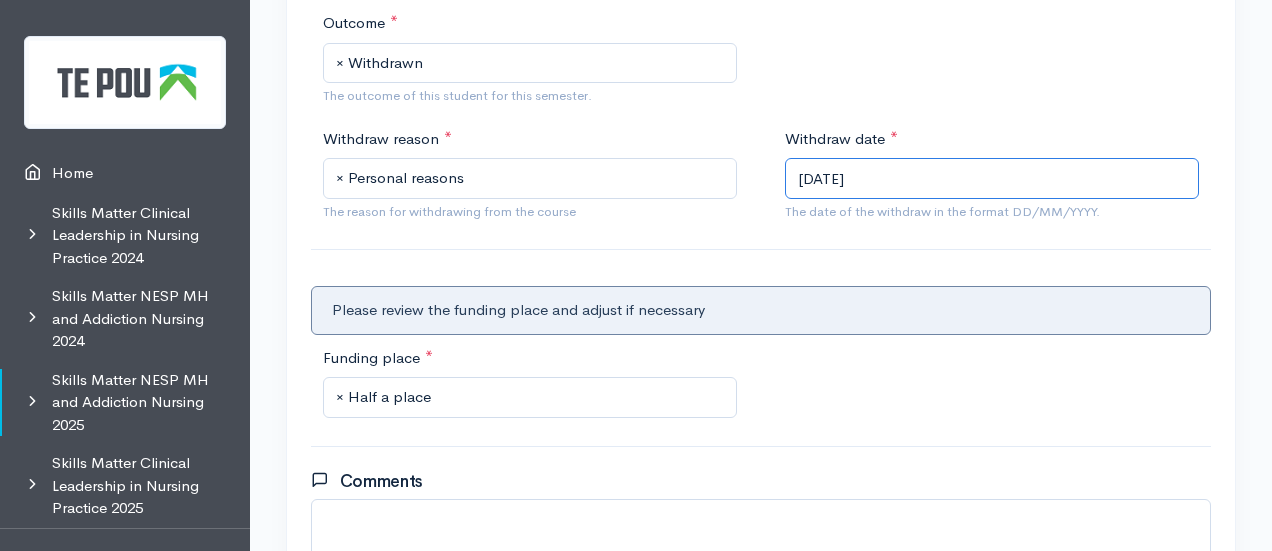 click on "07/07/2025" at bounding box center (992, 178) 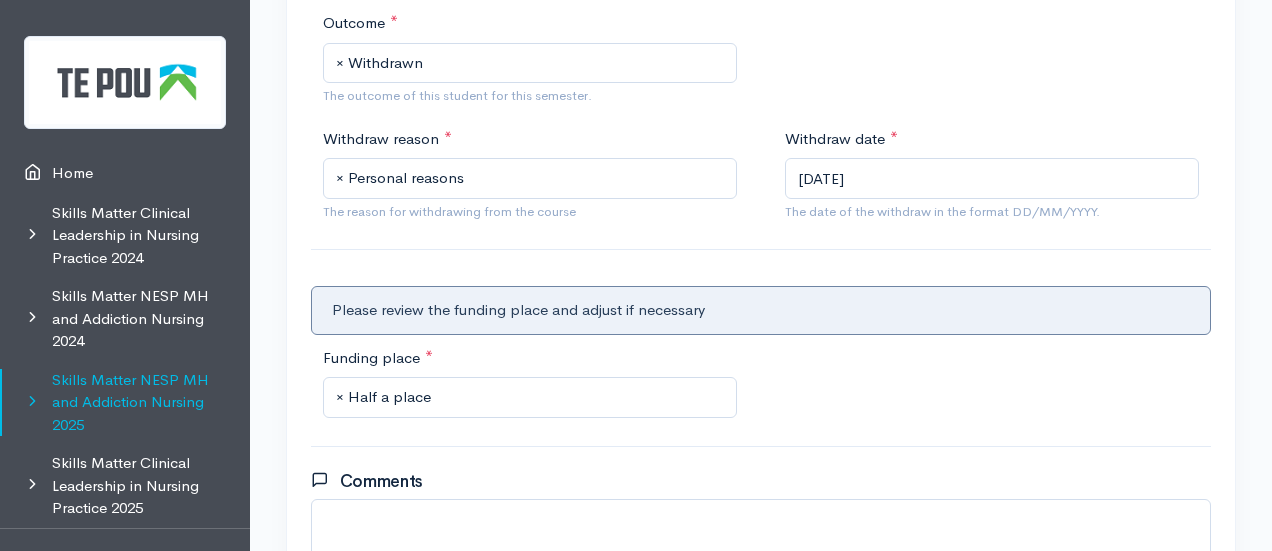 click on "Skills Matter NESP MH and Addiction Nursing 2025" at bounding box center [125, 403] 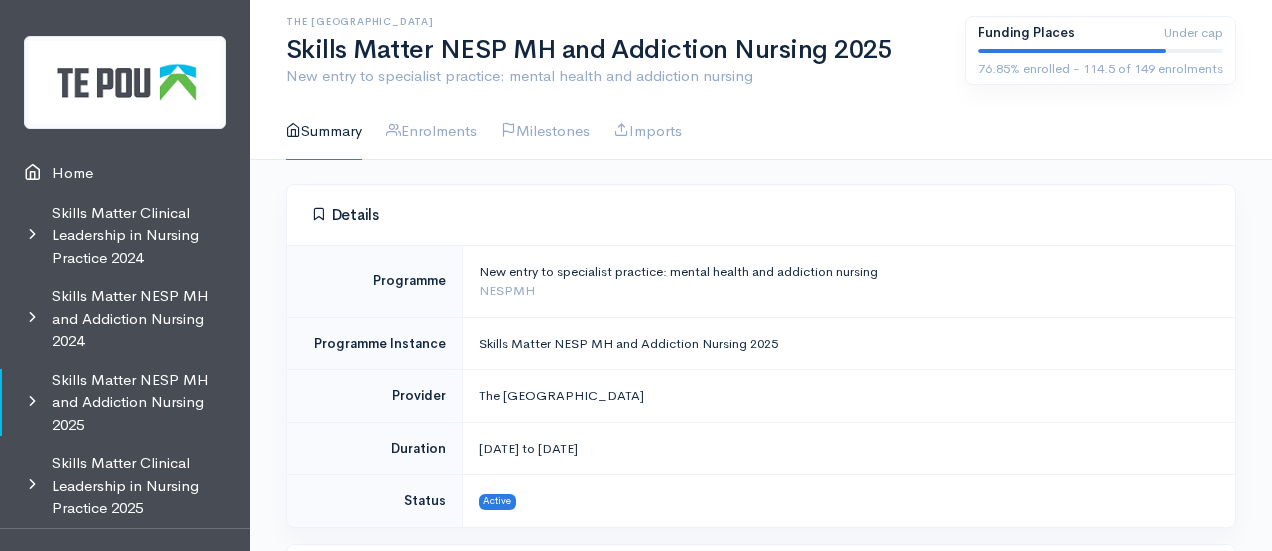 scroll, scrollTop: 0, scrollLeft: 0, axis: both 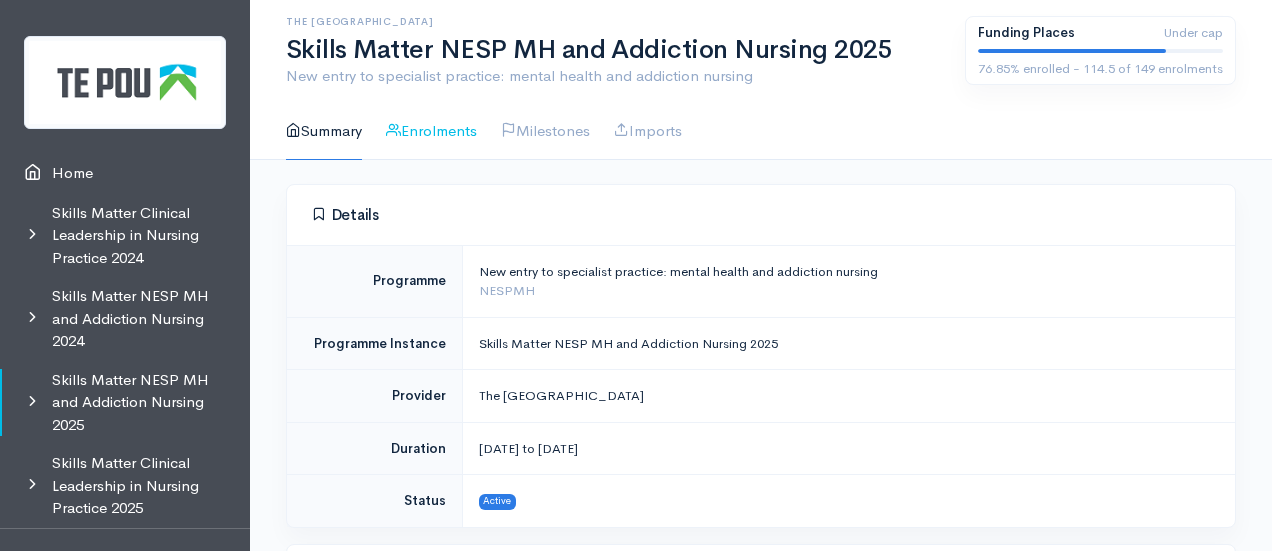 click on "Enrolments" at bounding box center [431, 131] 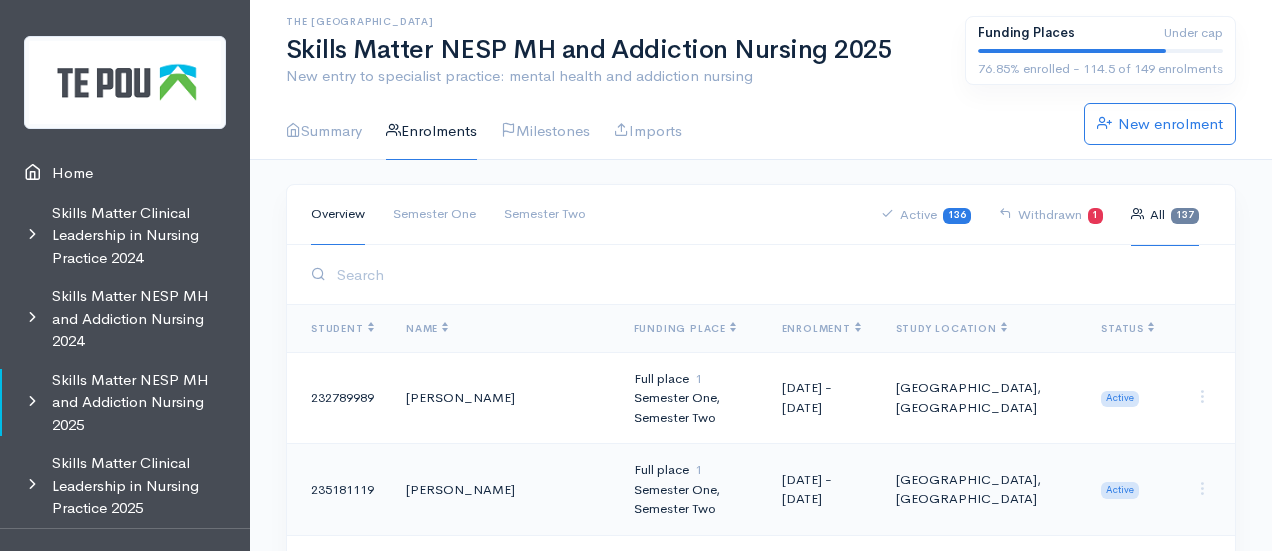 scroll, scrollTop: 0, scrollLeft: 0, axis: both 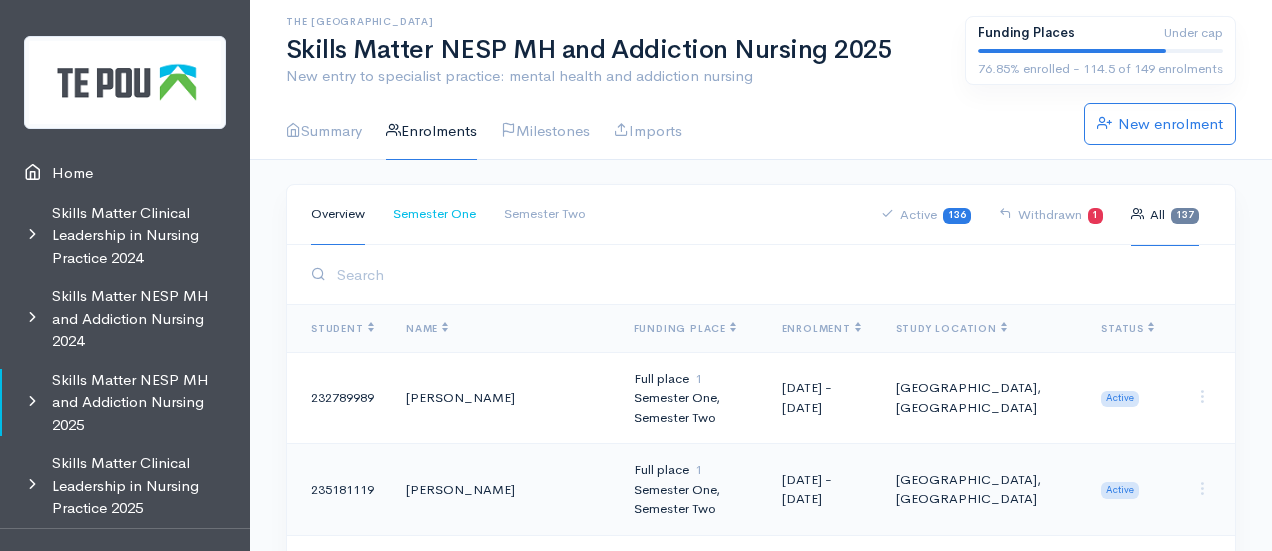 click on "Semester One" at bounding box center (434, 214) 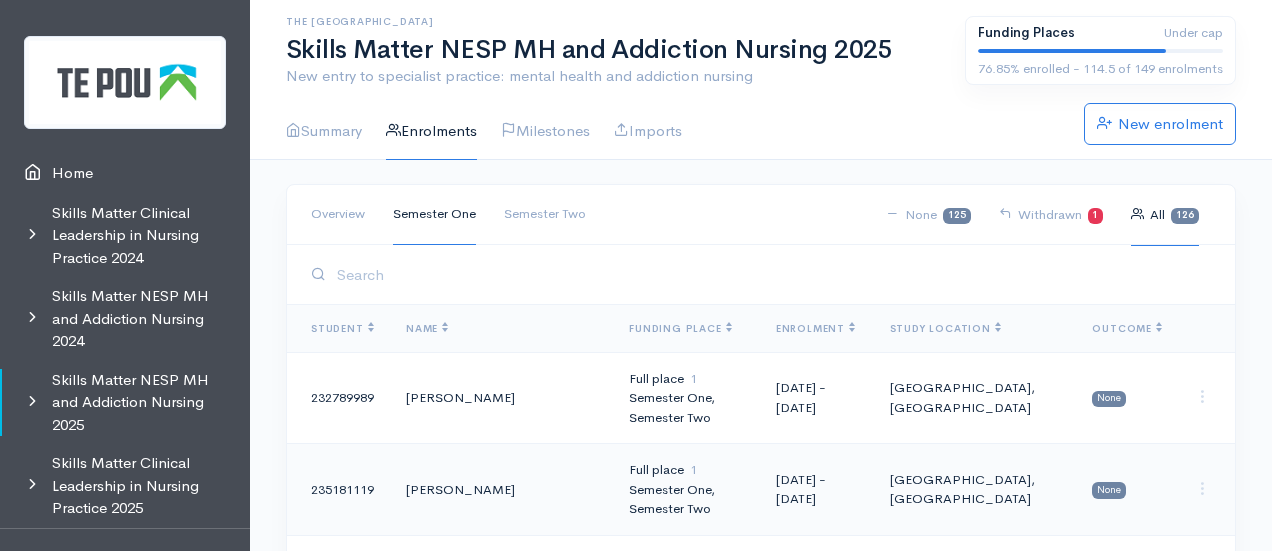 scroll, scrollTop: 1166, scrollLeft: 0, axis: vertical 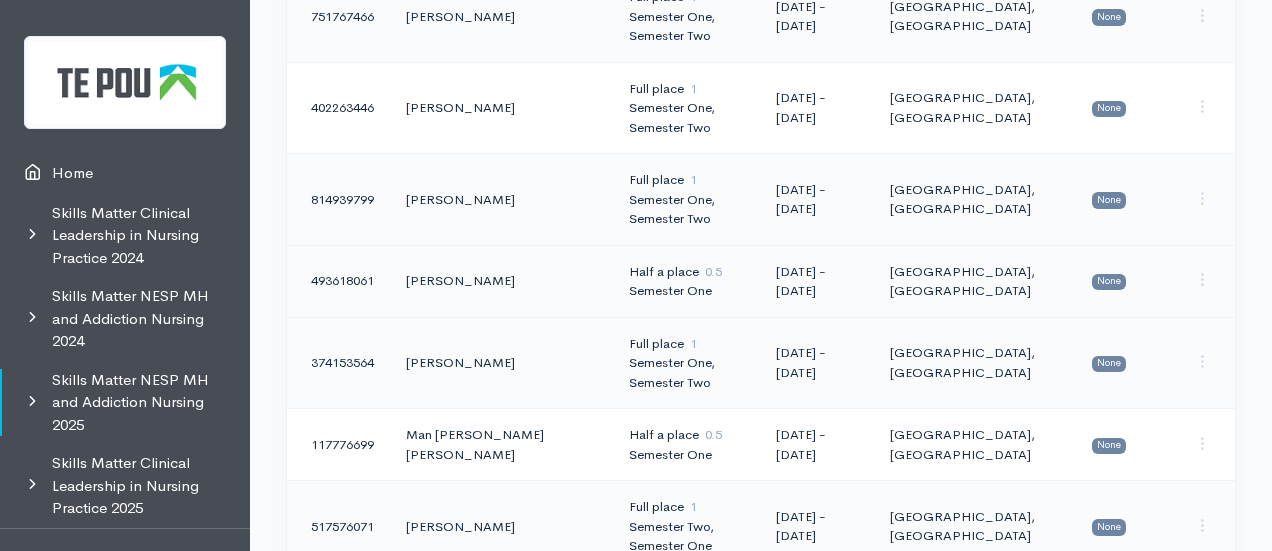 click on "[PERSON_NAME]" at bounding box center (501, 281) 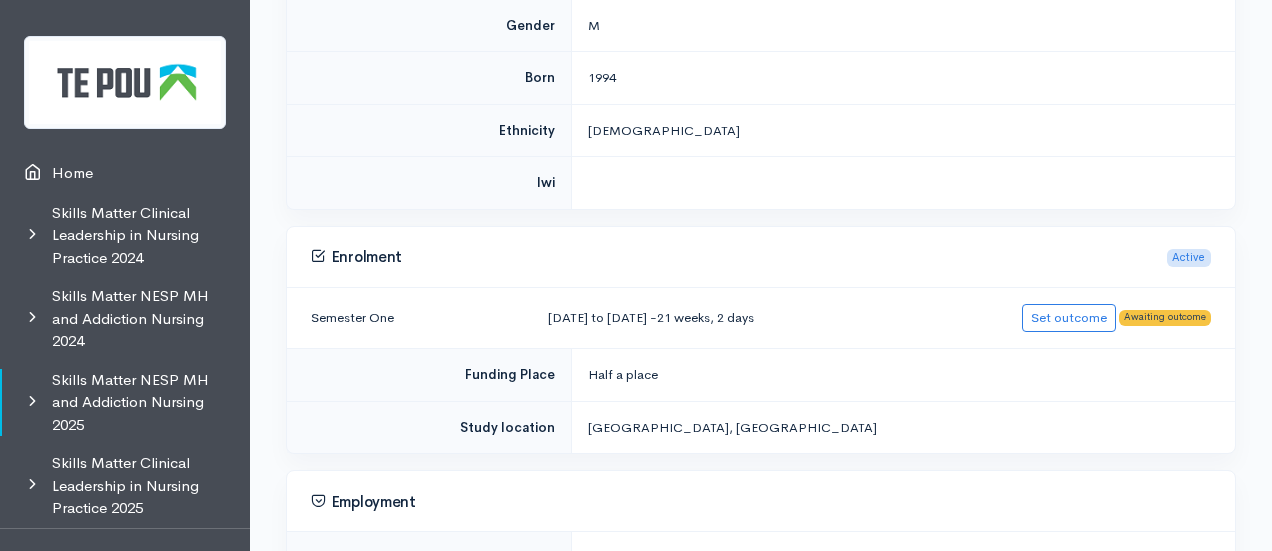 scroll, scrollTop: 806, scrollLeft: 0, axis: vertical 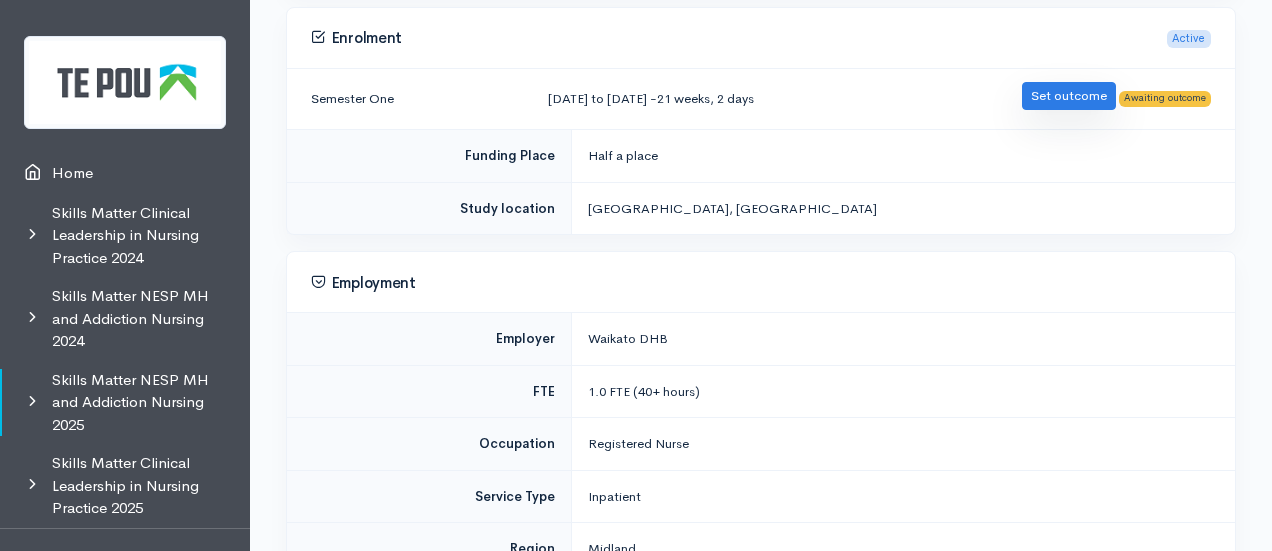 click on "Set outcome" at bounding box center (1069, 96) 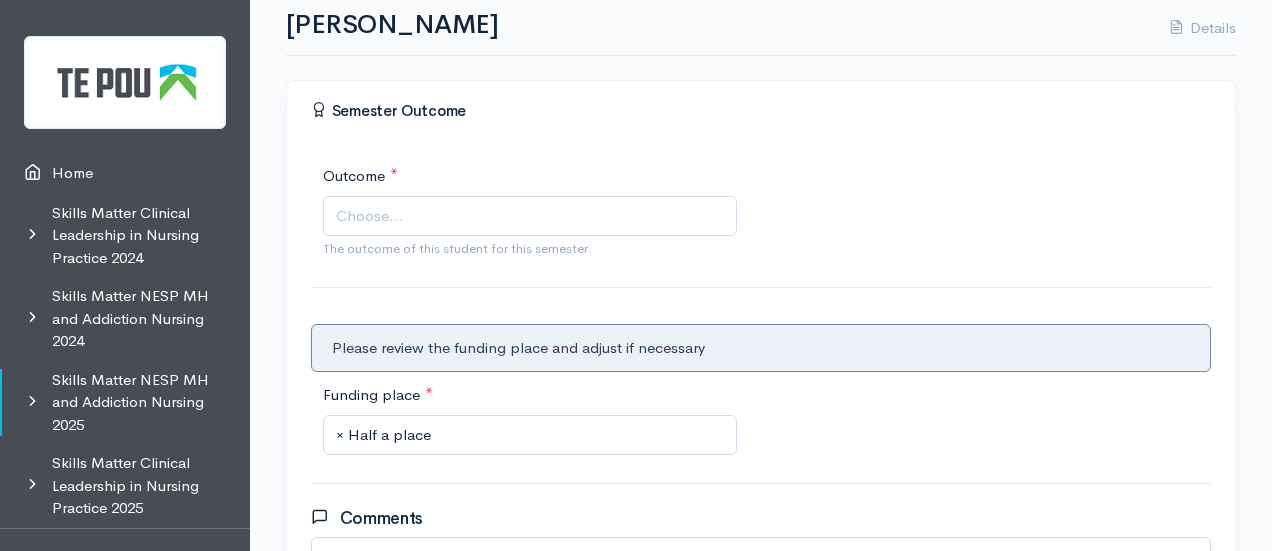 scroll, scrollTop: 211, scrollLeft: 0, axis: vertical 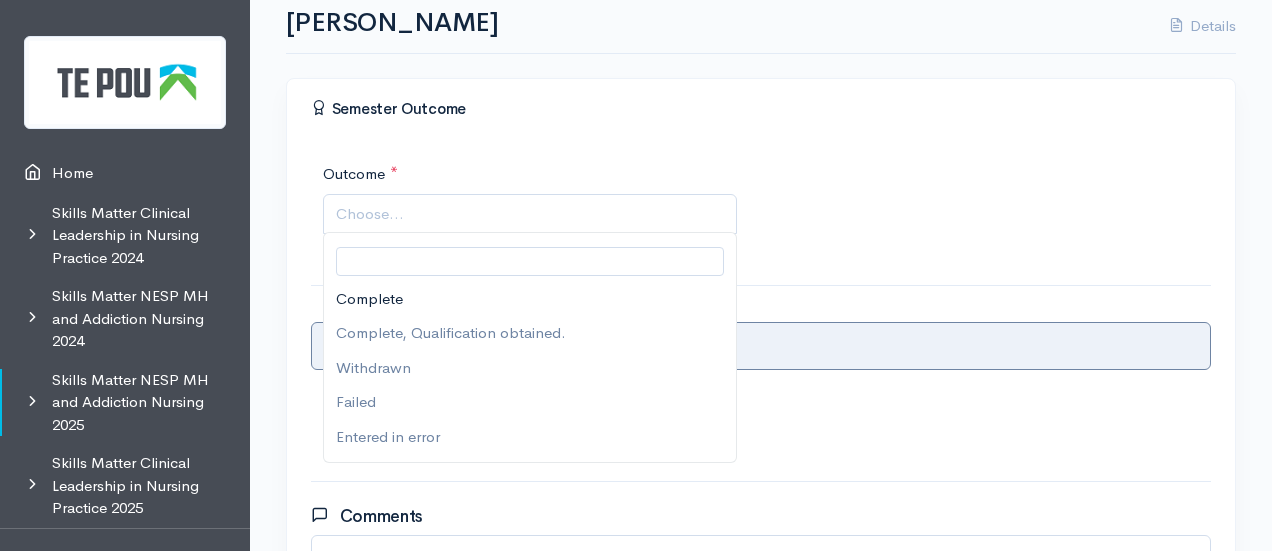 click on "Choose..." at bounding box center (532, 214) 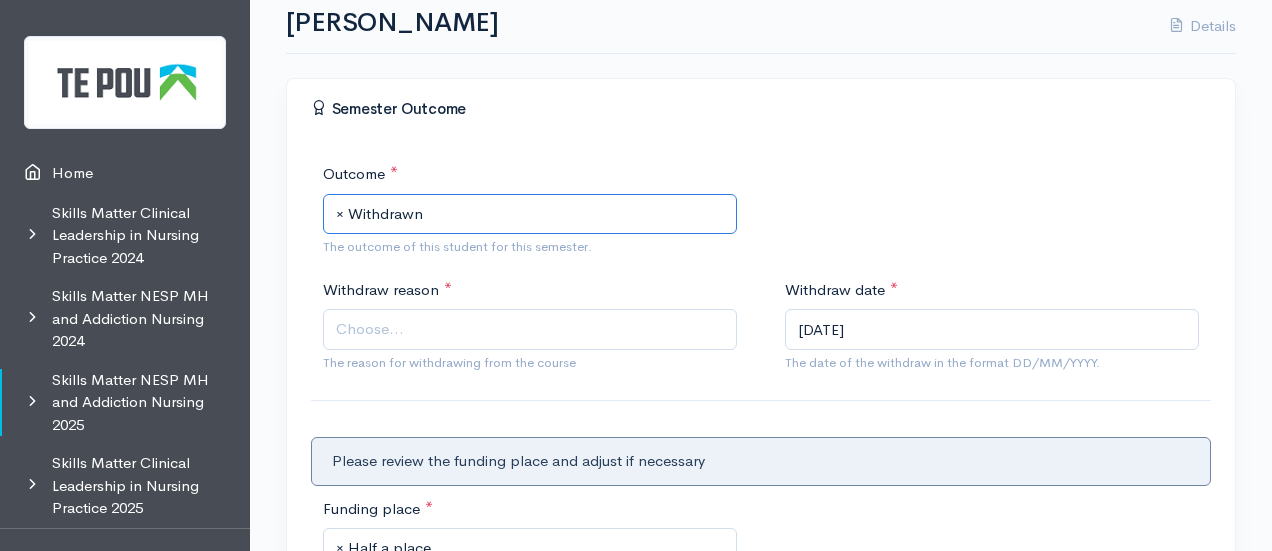 scroll, scrollTop: 335, scrollLeft: 0, axis: vertical 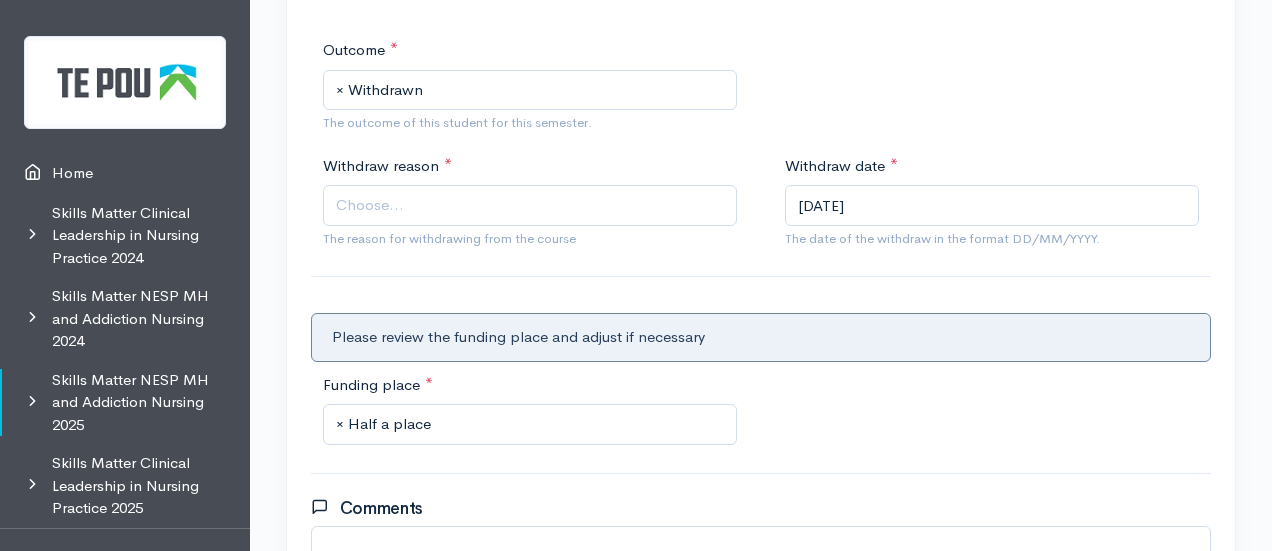 click on "Choose..." at bounding box center (530, 205) 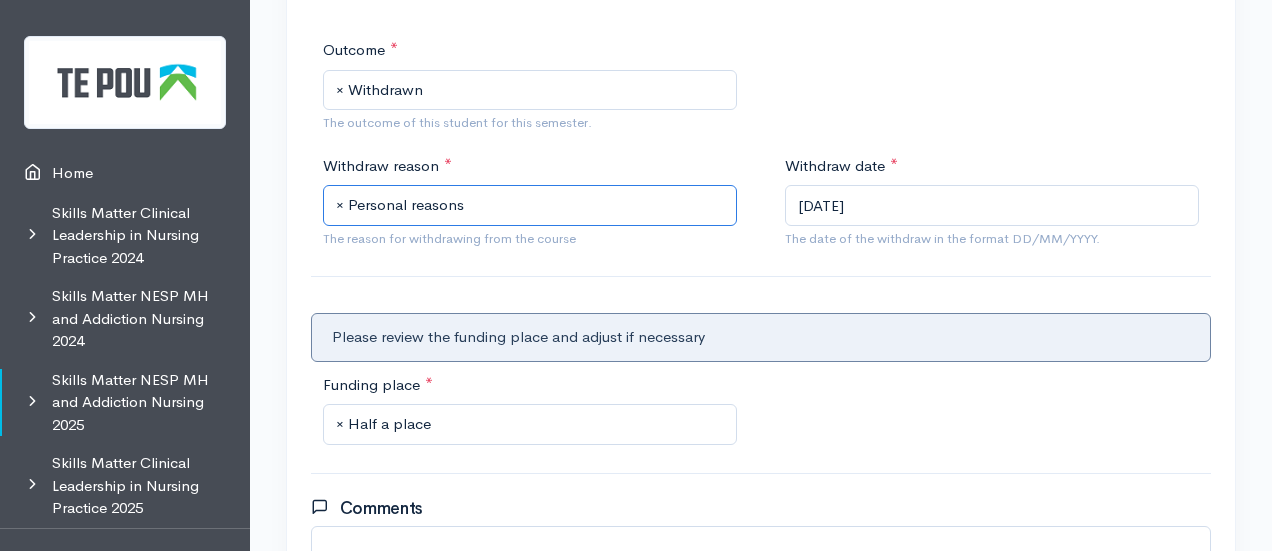 scroll, scrollTop: 411, scrollLeft: 0, axis: vertical 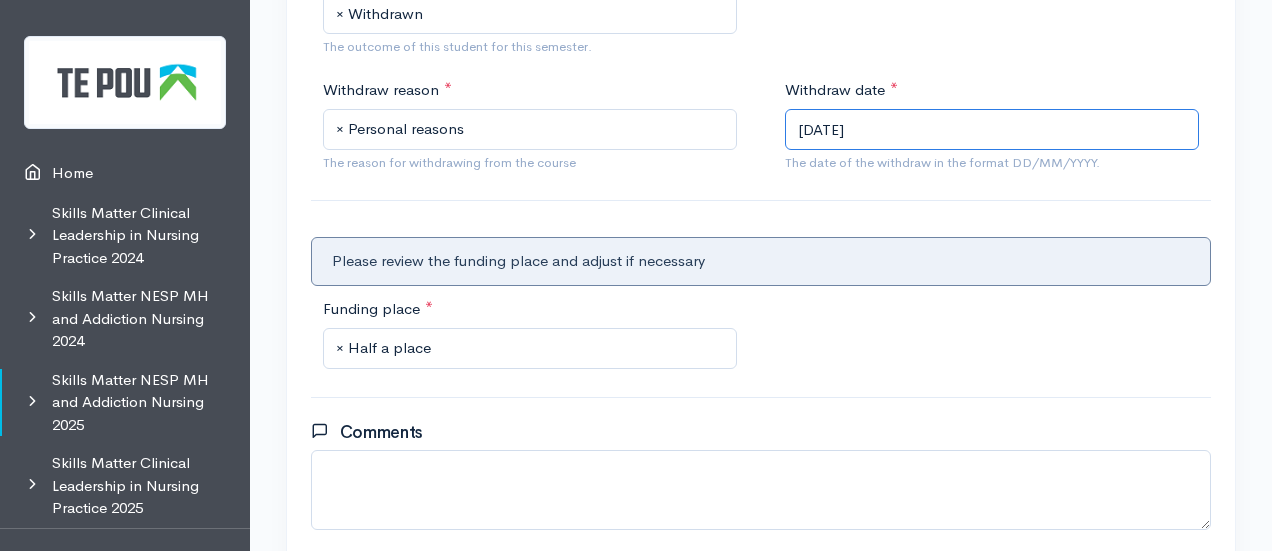 click on "[DATE]" at bounding box center (992, 129) 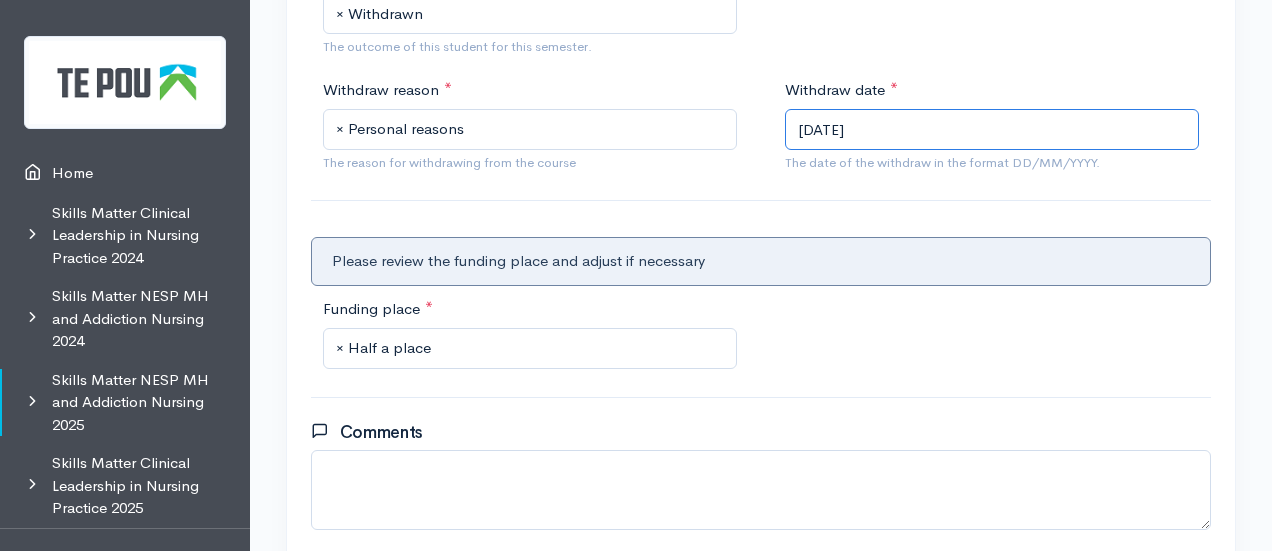 drag, startPoint x: 812, startPoint y: 119, endPoint x: 774, endPoint y: 119, distance: 38 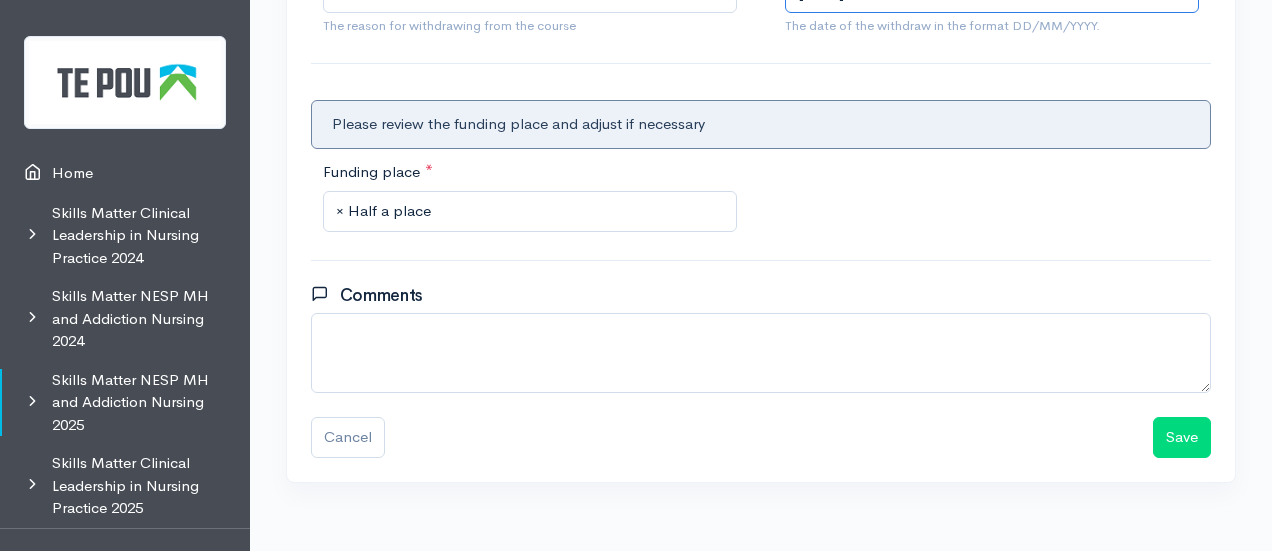 scroll, scrollTop: 572, scrollLeft: 0, axis: vertical 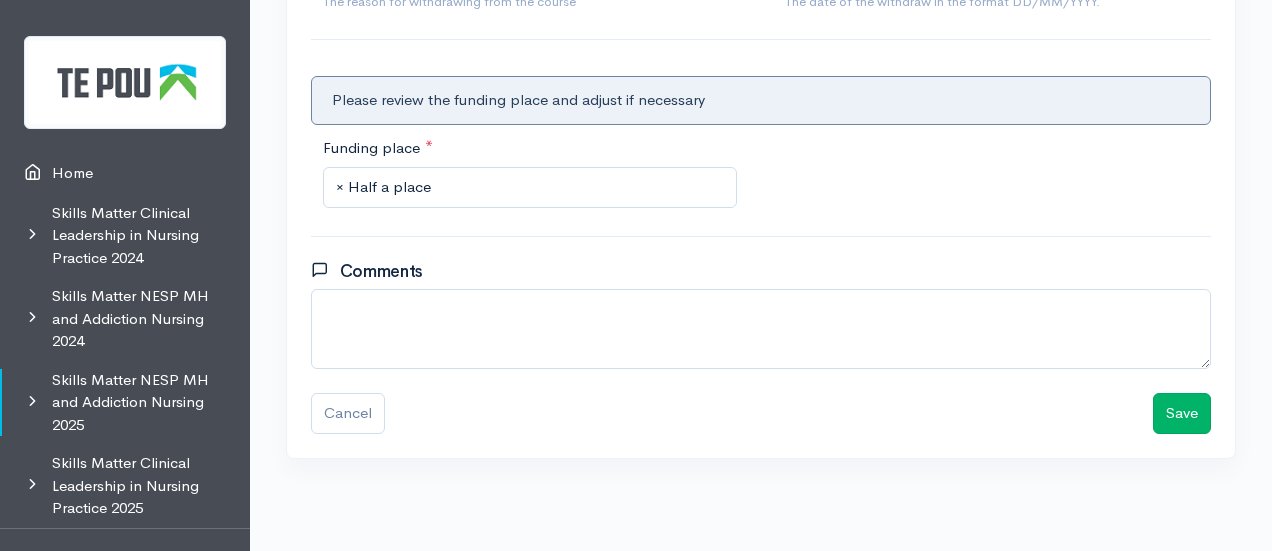 type on "[DATE]" 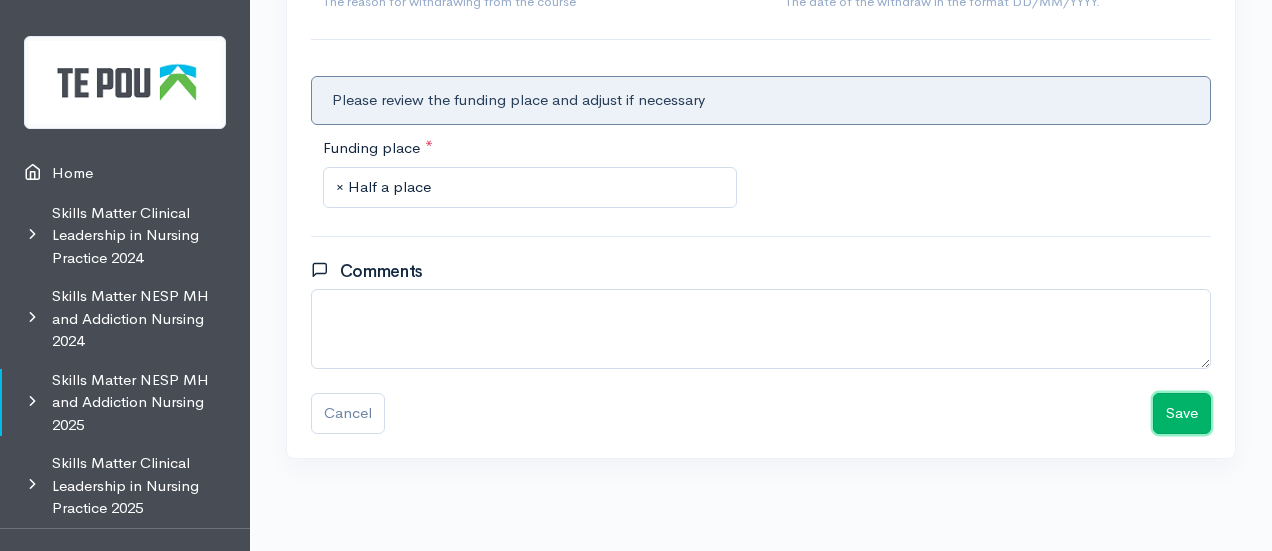 click on "Save" at bounding box center (1182, 413) 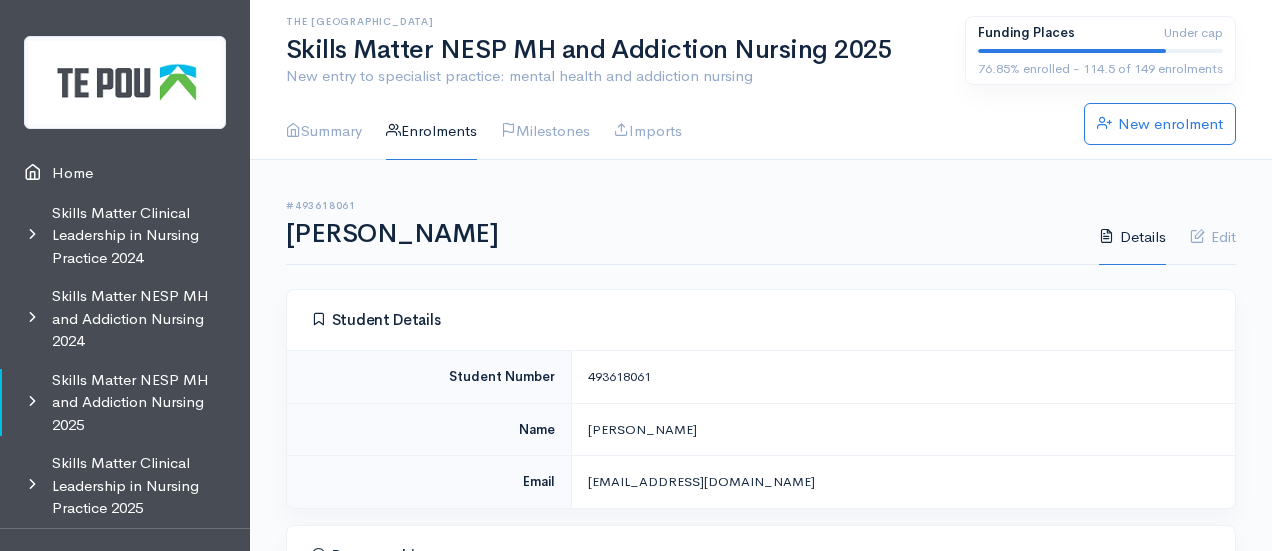 scroll, scrollTop: 0, scrollLeft: 0, axis: both 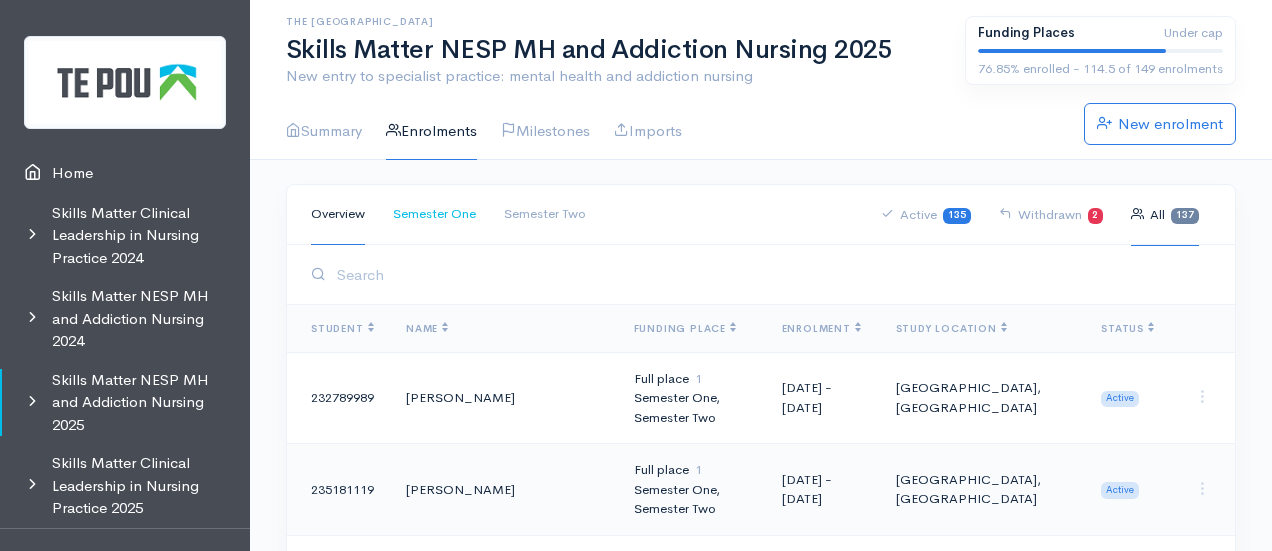 click on "Semester One" at bounding box center [434, 214] 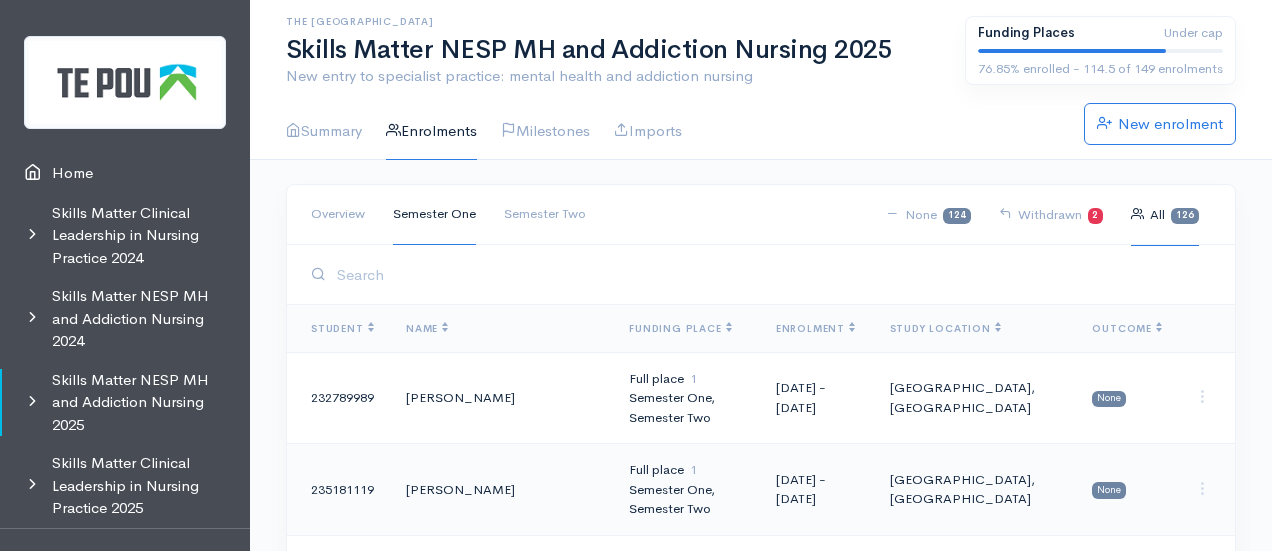 scroll, scrollTop: 7474, scrollLeft: 0, axis: vertical 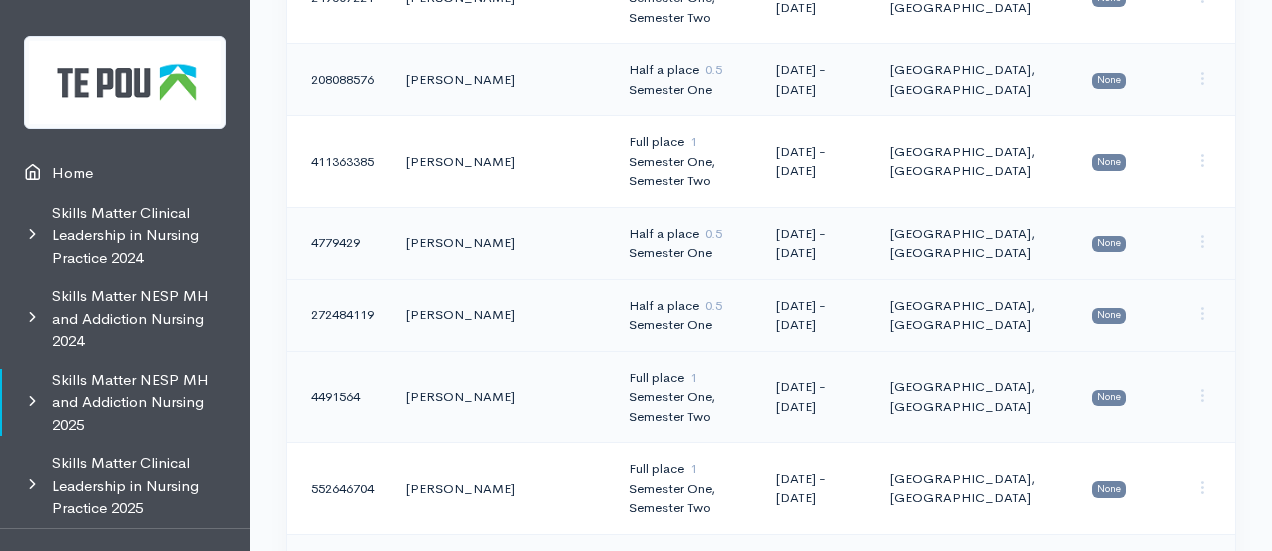 click on "[PERSON_NAME]" at bounding box center (501, 315) 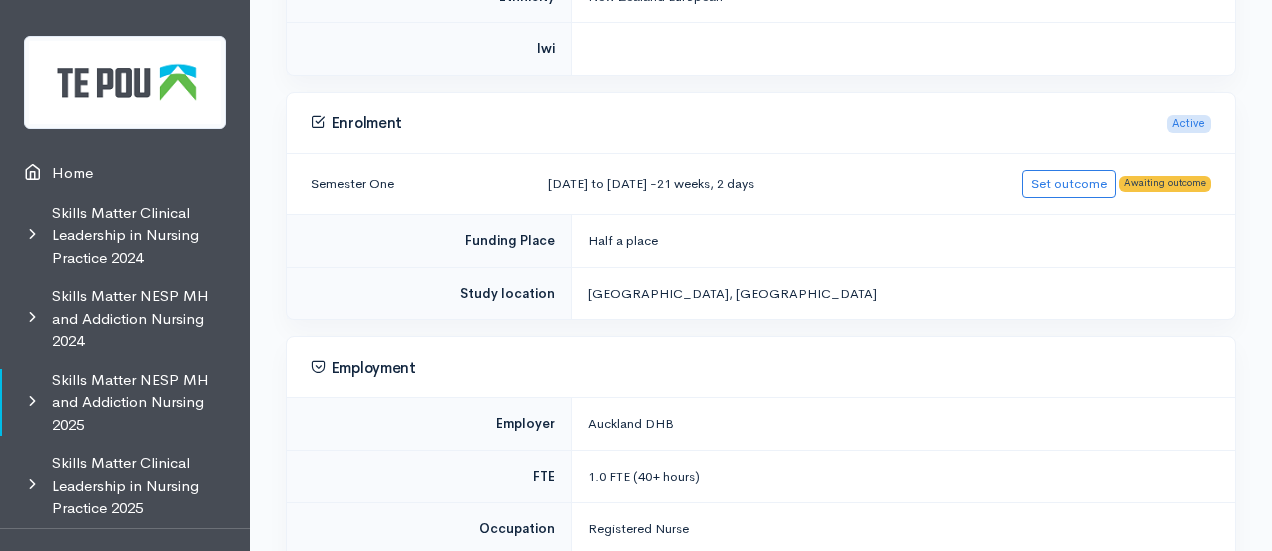 scroll, scrollTop: 720, scrollLeft: 0, axis: vertical 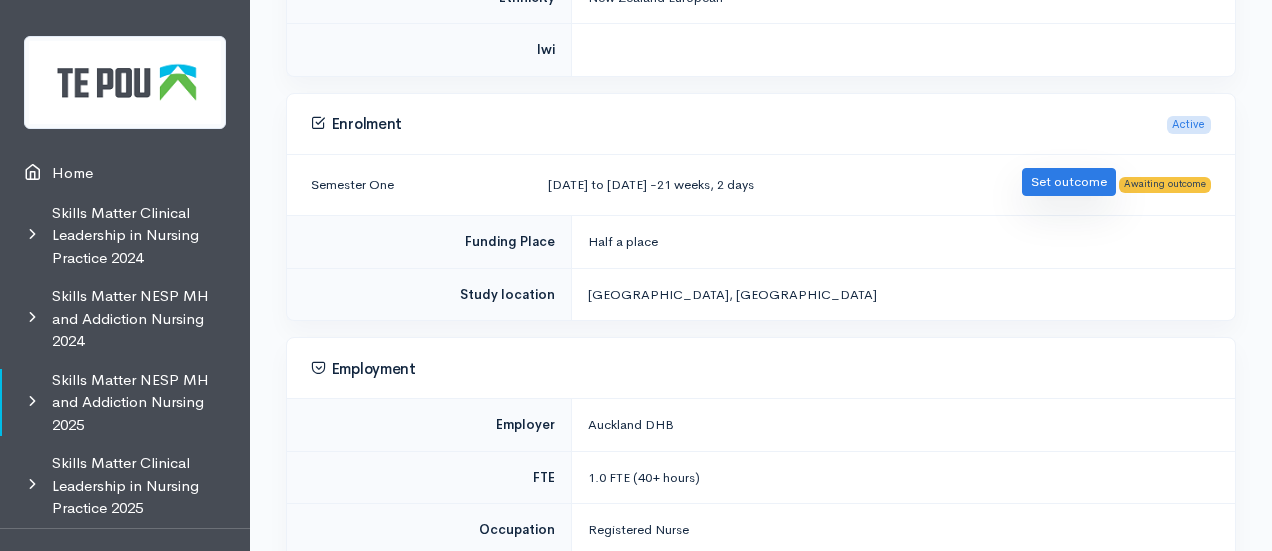 click on "Set outcome" at bounding box center [1069, 182] 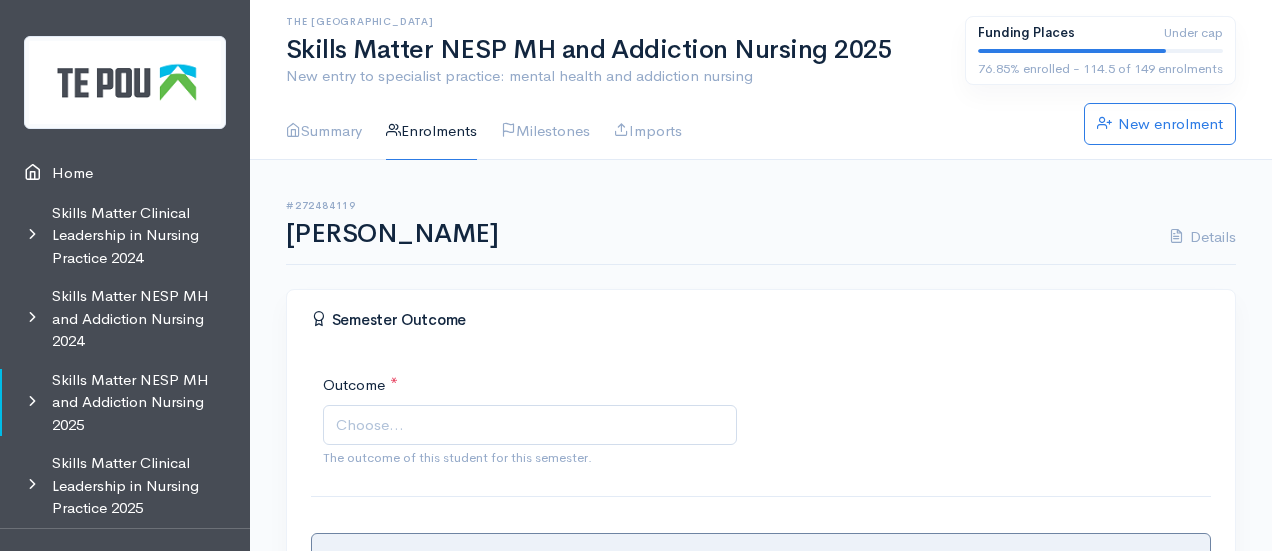scroll, scrollTop: 0, scrollLeft: 0, axis: both 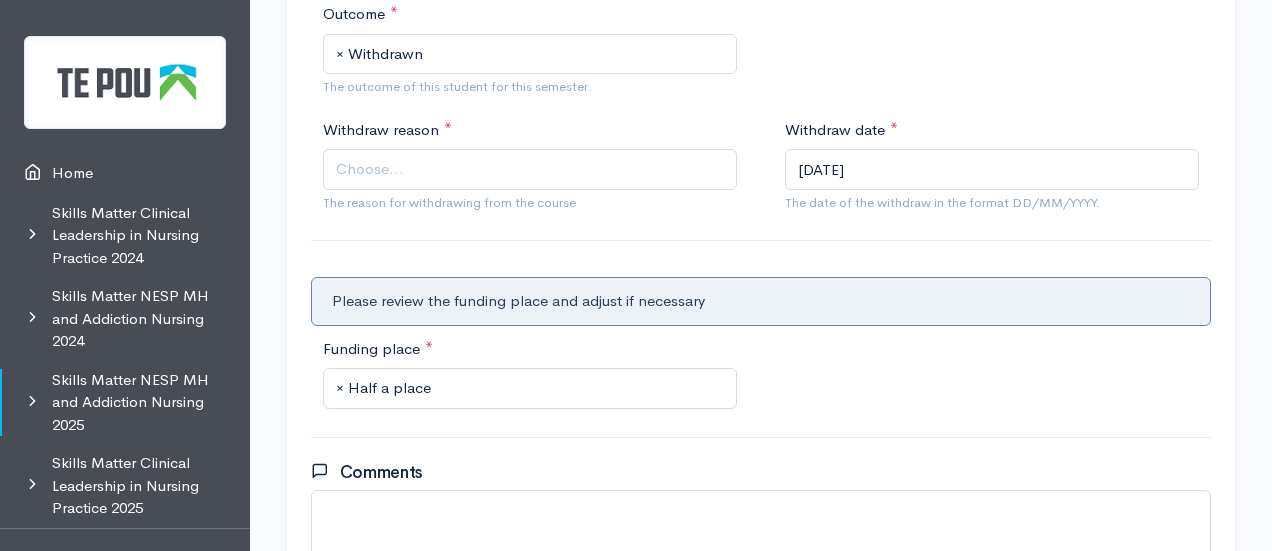click on "Choose..." at bounding box center [370, 169] 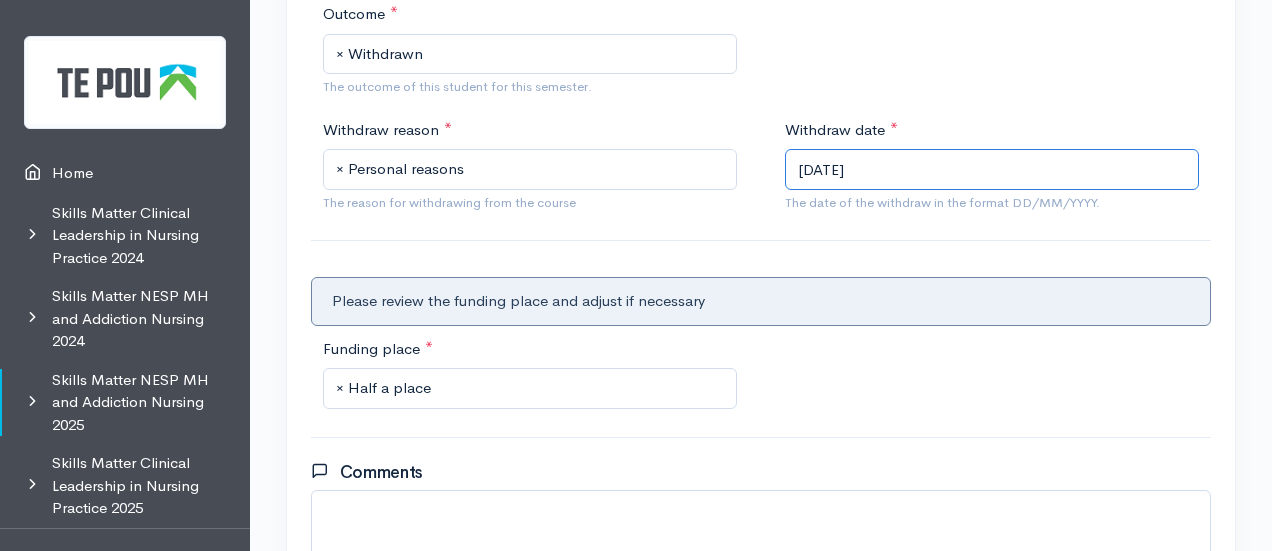 click on "[DATE]" at bounding box center (992, 169) 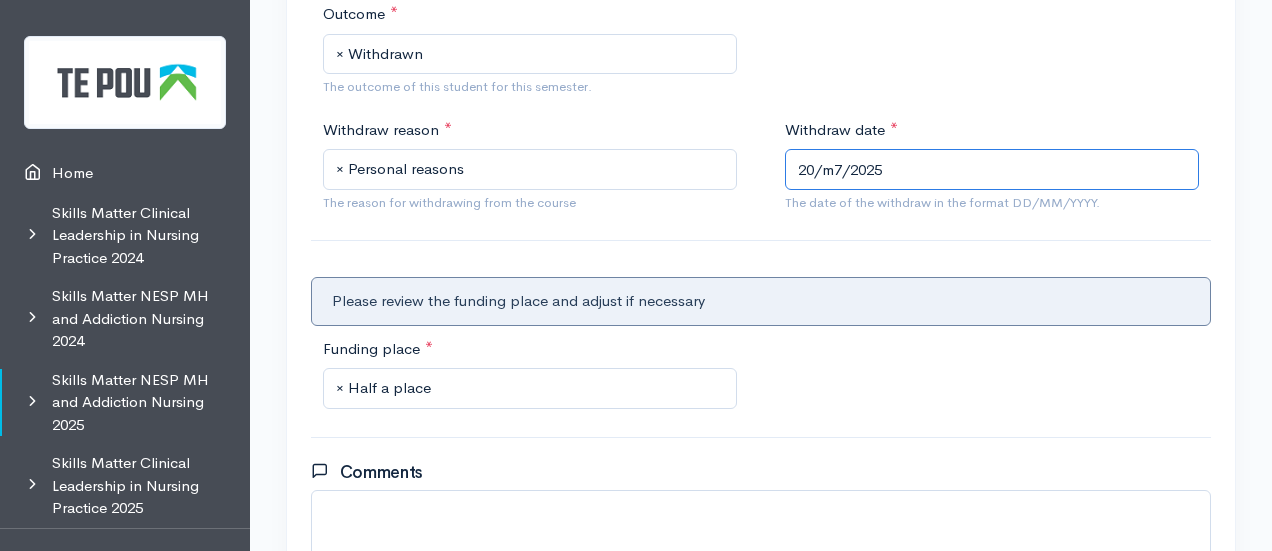 click on "20/m7/2025" at bounding box center (992, 169) 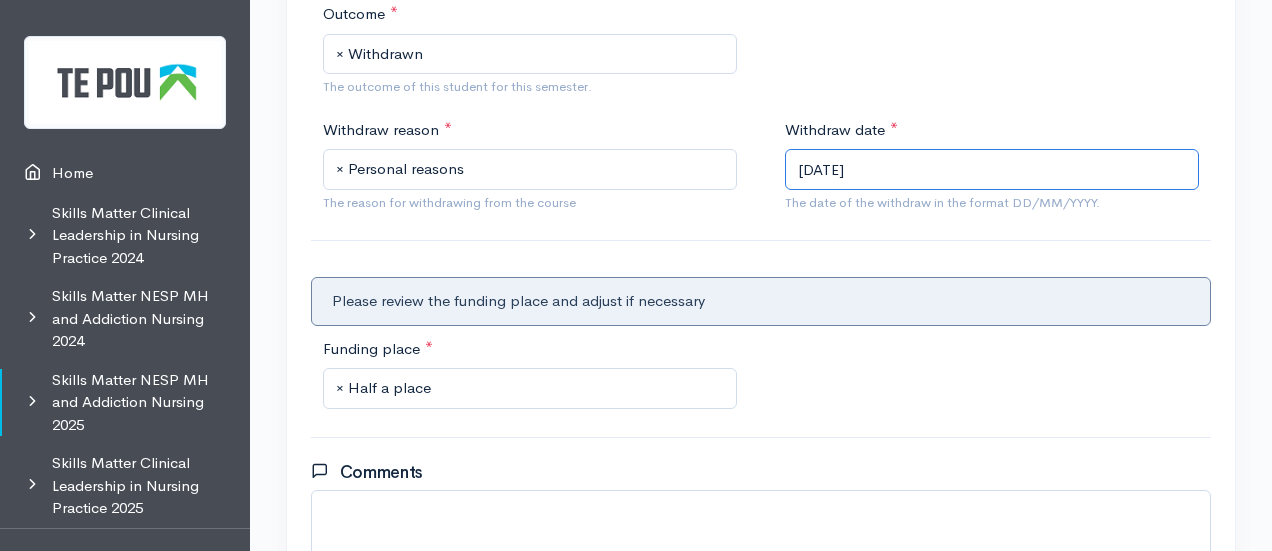 click on "[DATE]" at bounding box center (992, 169) 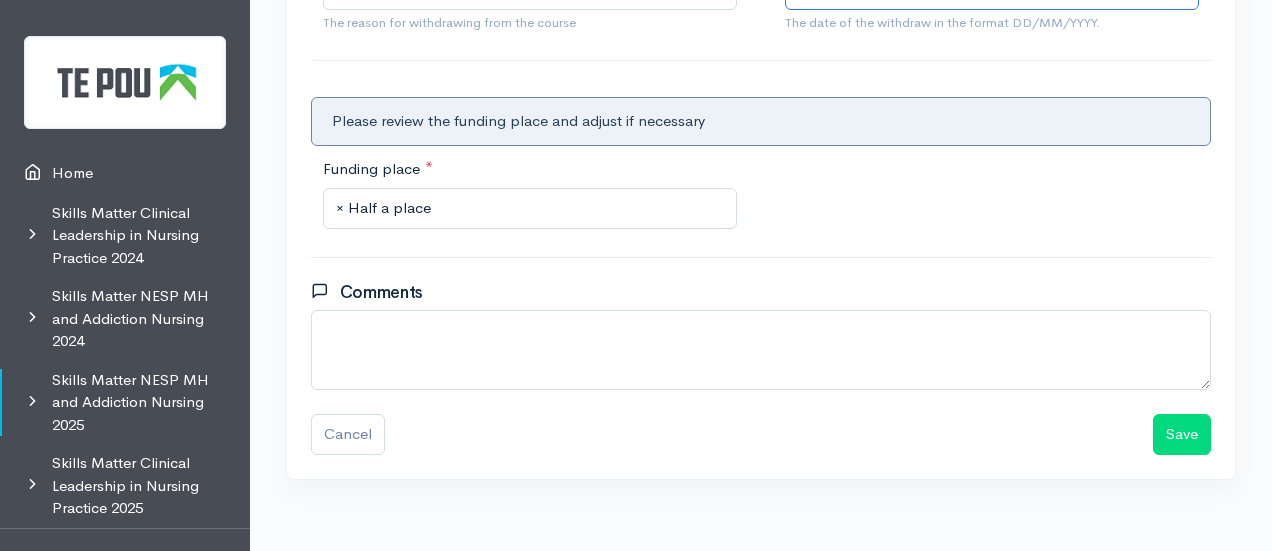 scroll, scrollTop: 572, scrollLeft: 0, axis: vertical 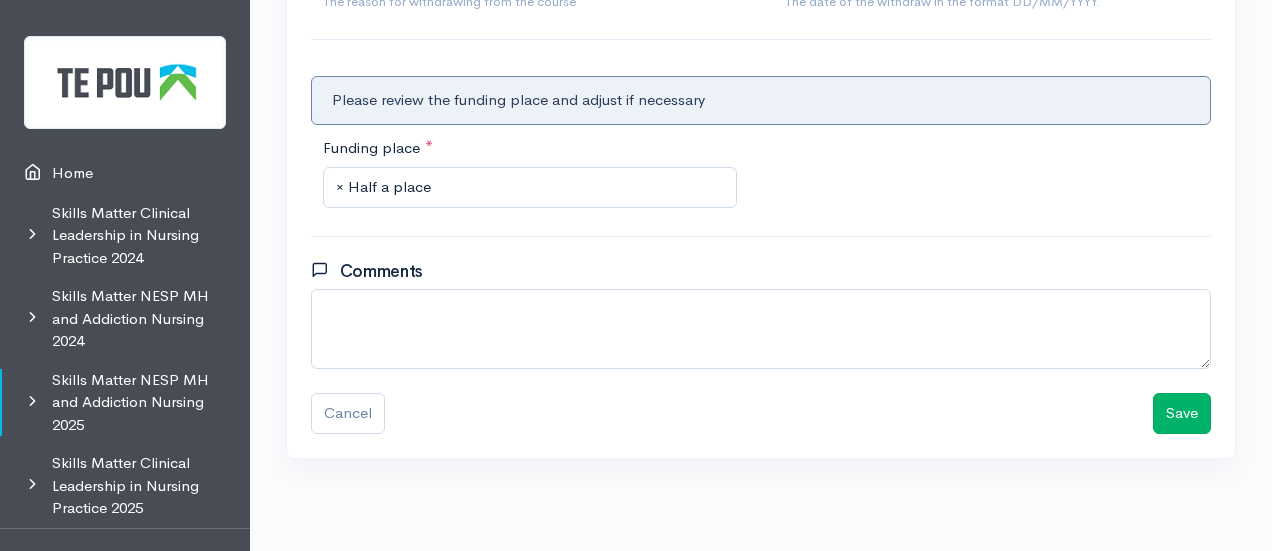 type on "25/06/2025" 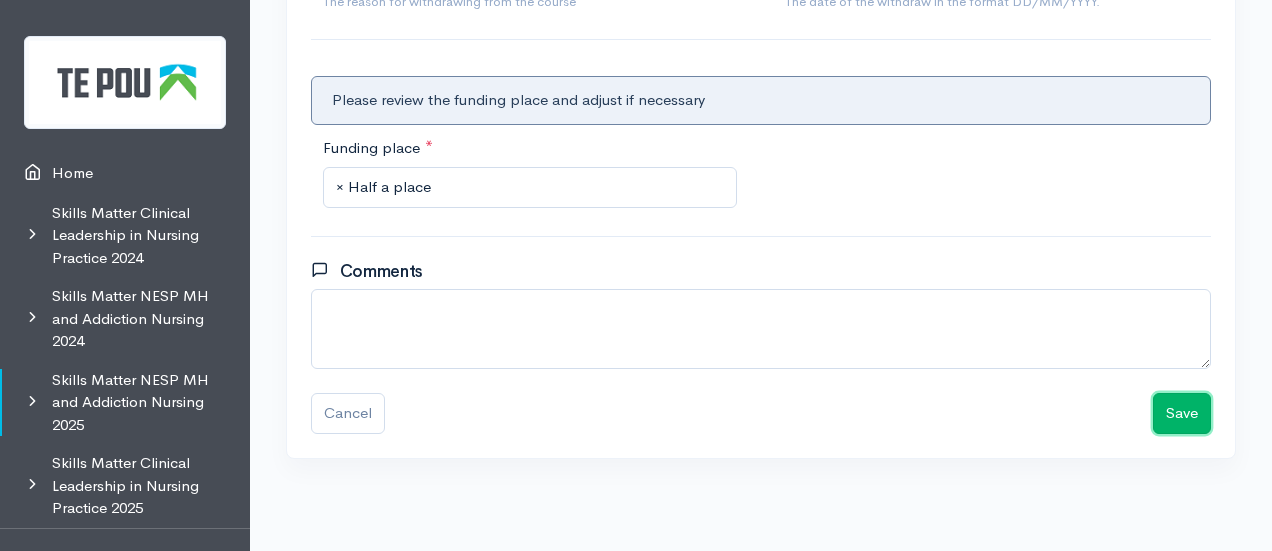click on "Save" at bounding box center [1182, 413] 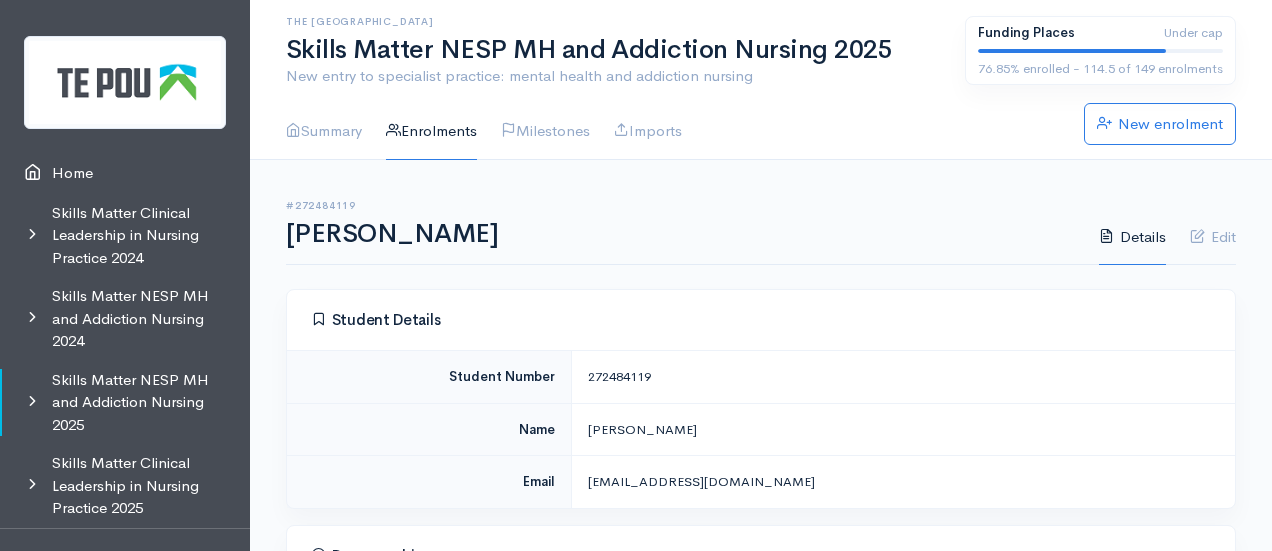 scroll, scrollTop: 0, scrollLeft: 0, axis: both 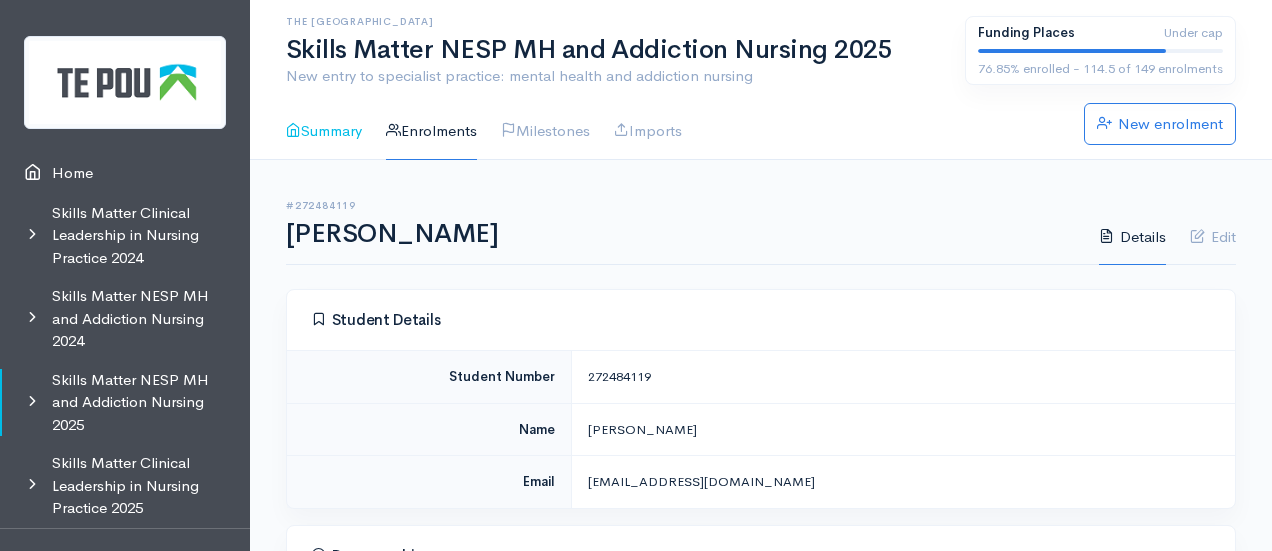 click on "Summary" at bounding box center [324, 131] 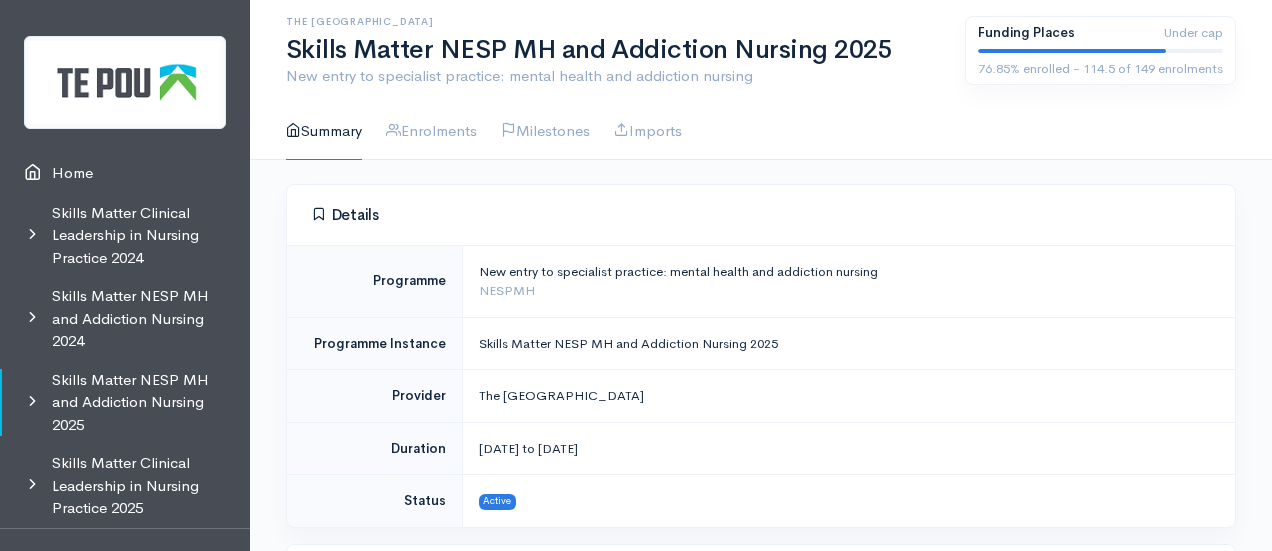 scroll, scrollTop: 0, scrollLeft: 0, axis: both 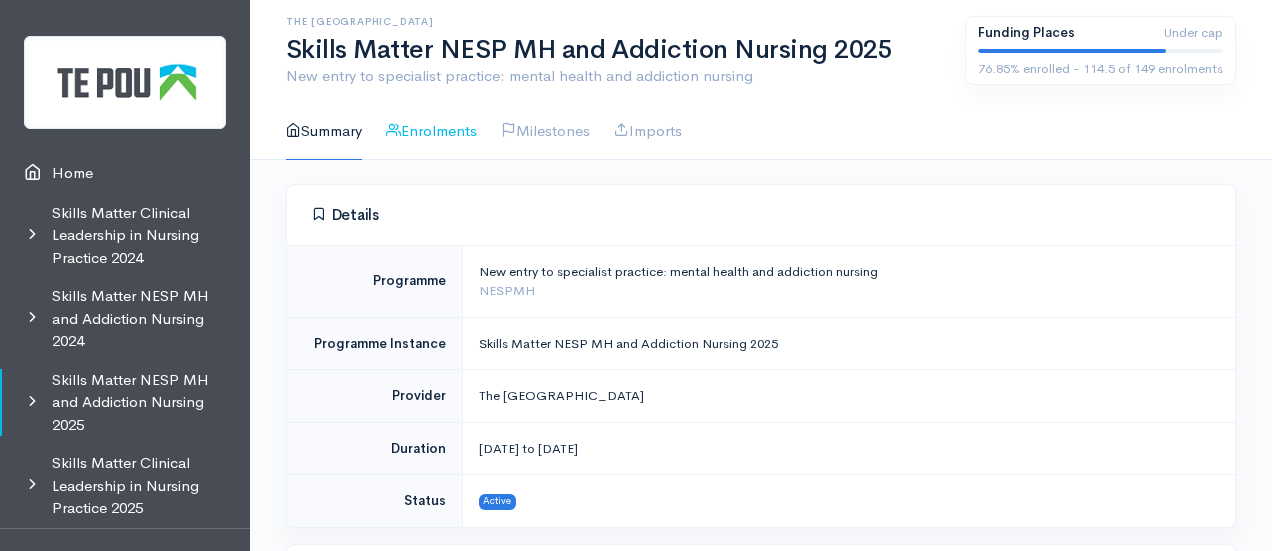 click on "Enrolments" at bounding box center (431, 131) 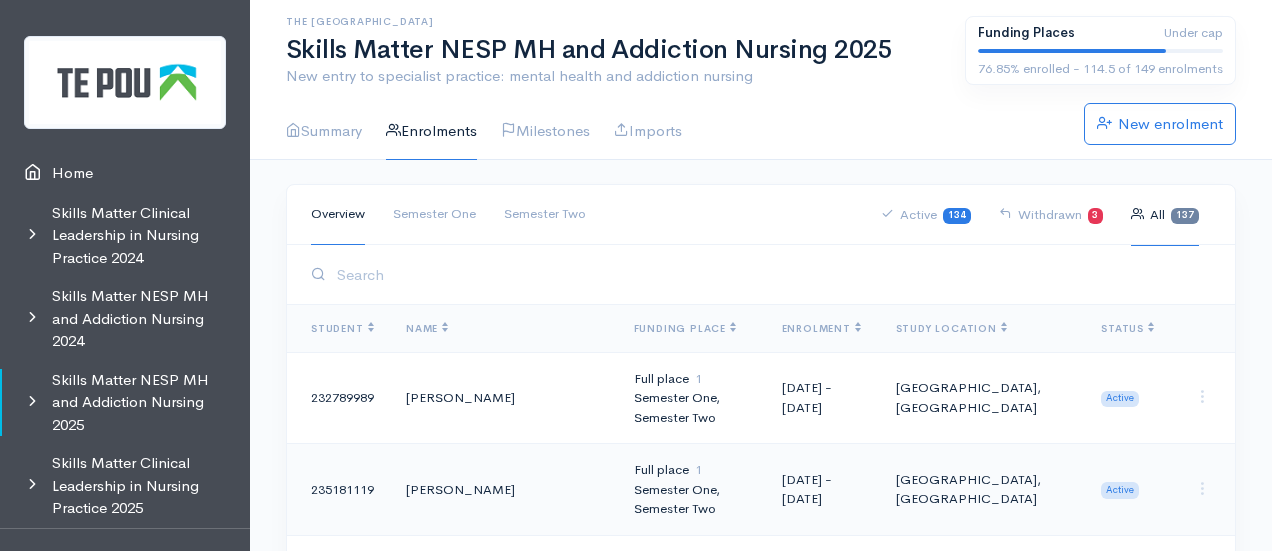 scroll, scrollTop: 0, scrollLeft: 0, axis: both 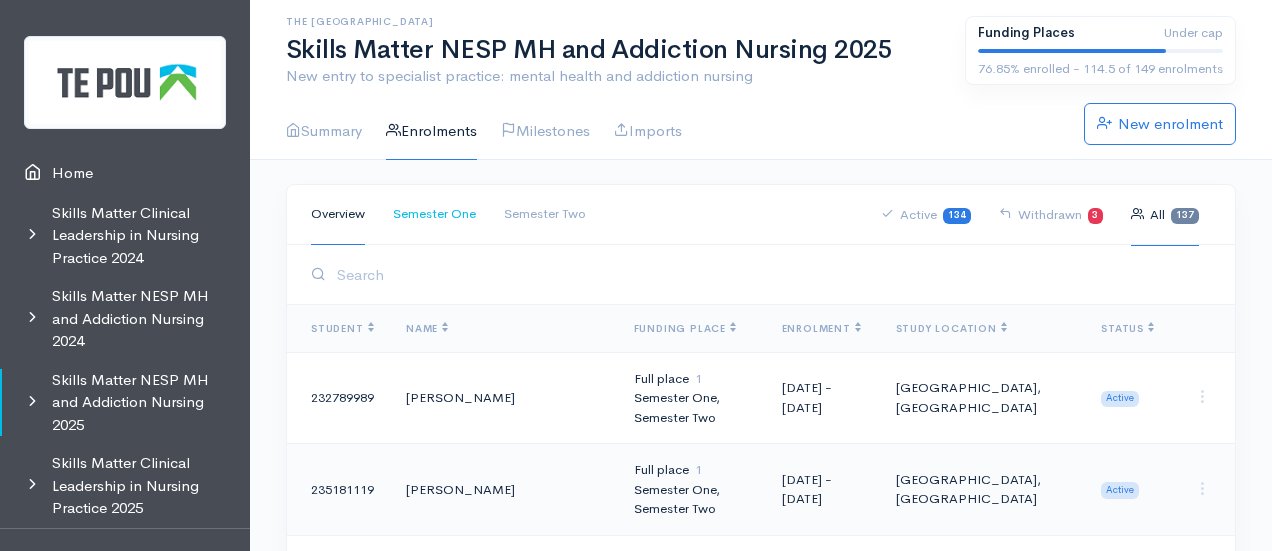 click on "Semester One" at bounding box center [434, 214] 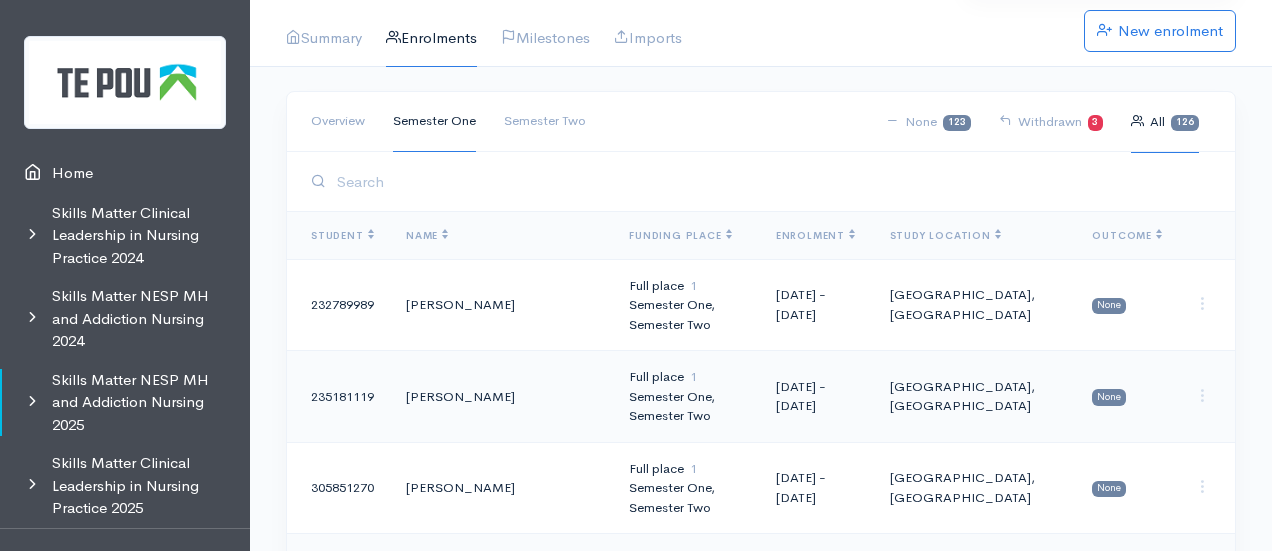 scroll, scrollTop: 94, scrollLeft: 0, axis: vertical 